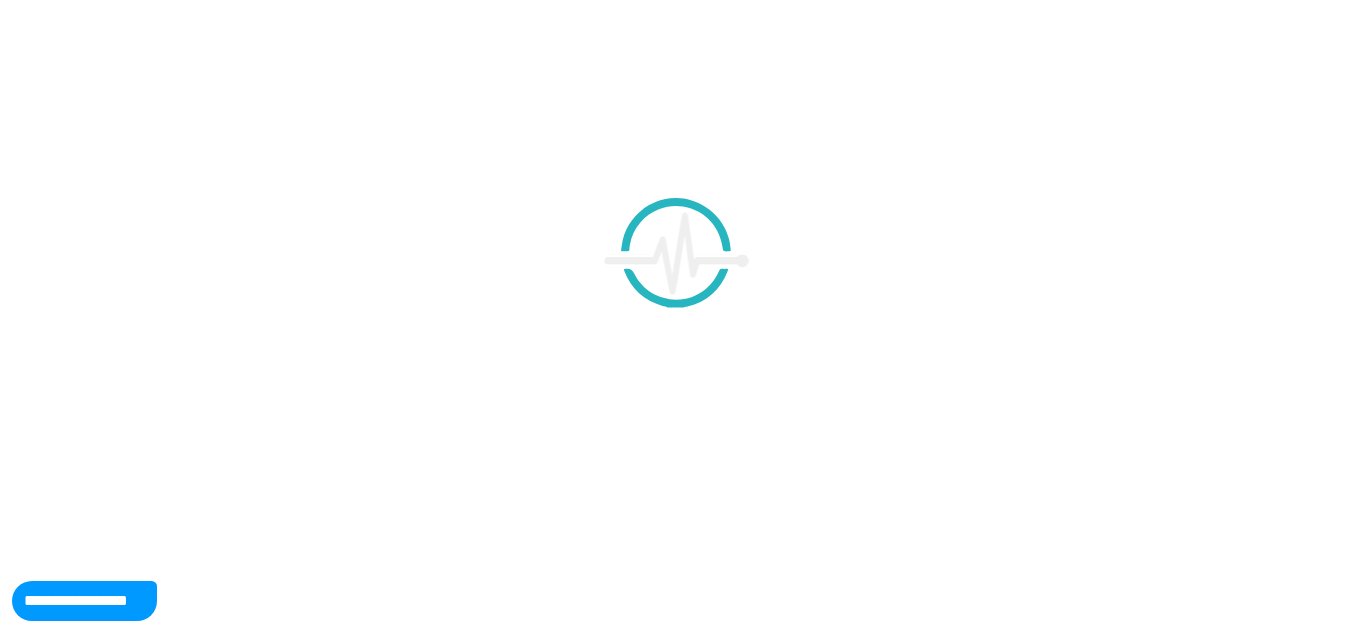scroll, scrollTop: 0, scrollLeft: 0, axis: both 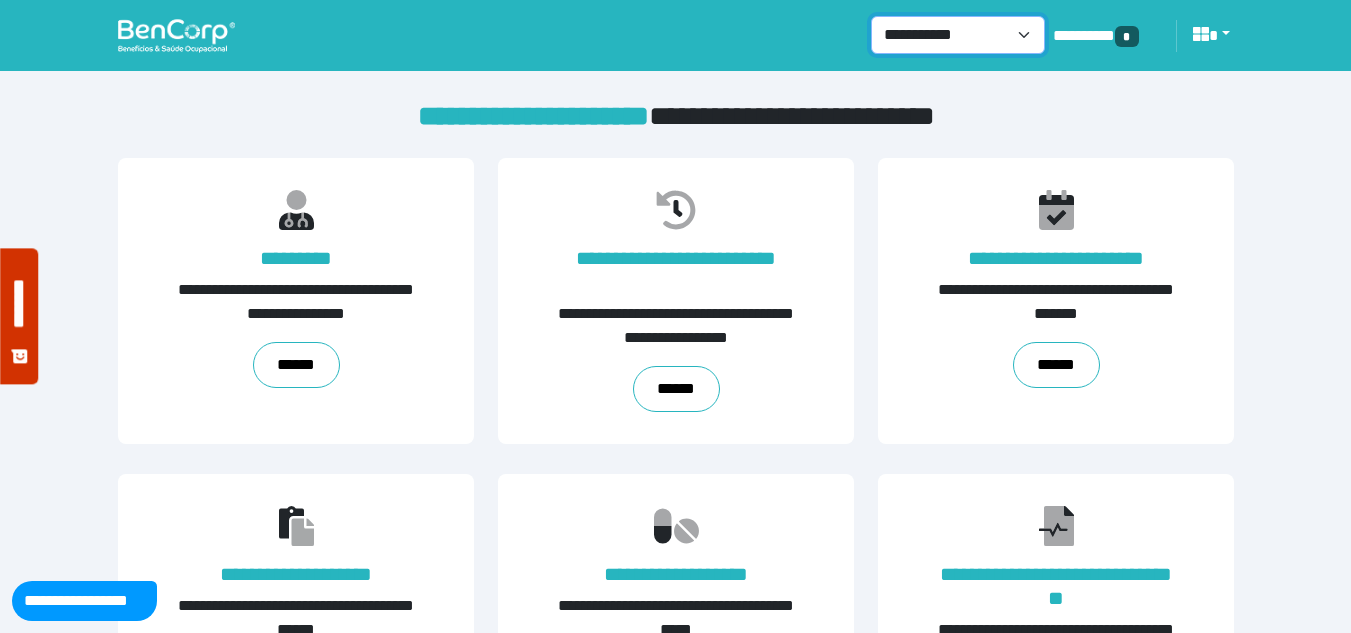 click on "**********" at bounding box center [958, 35] 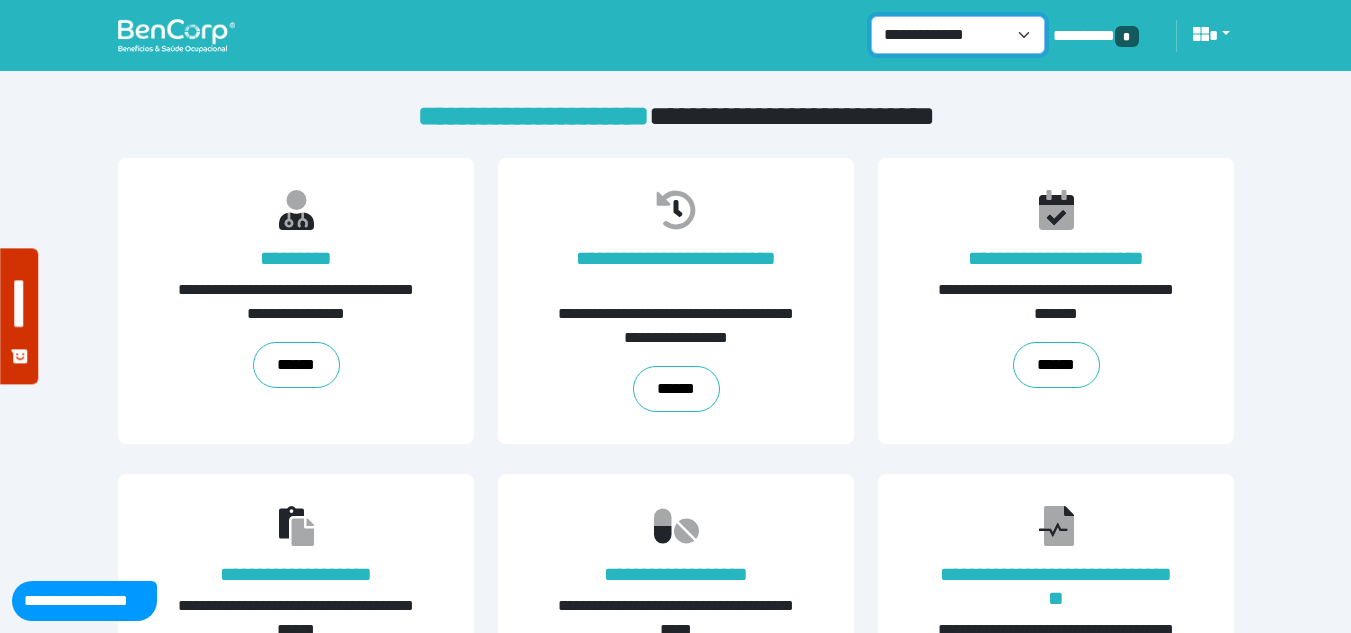 click on "**********" at bounding box center (958, 35) 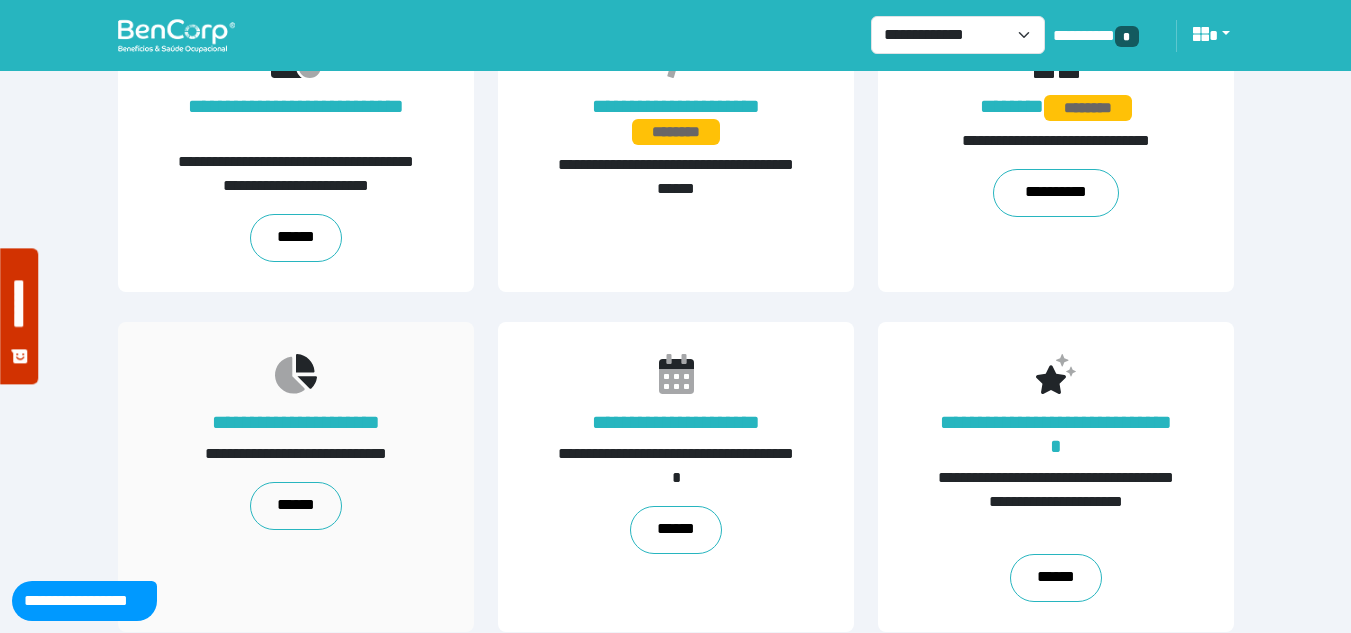 scroll, scrollTop: 800, scrollLeft: 0, axis: vertical 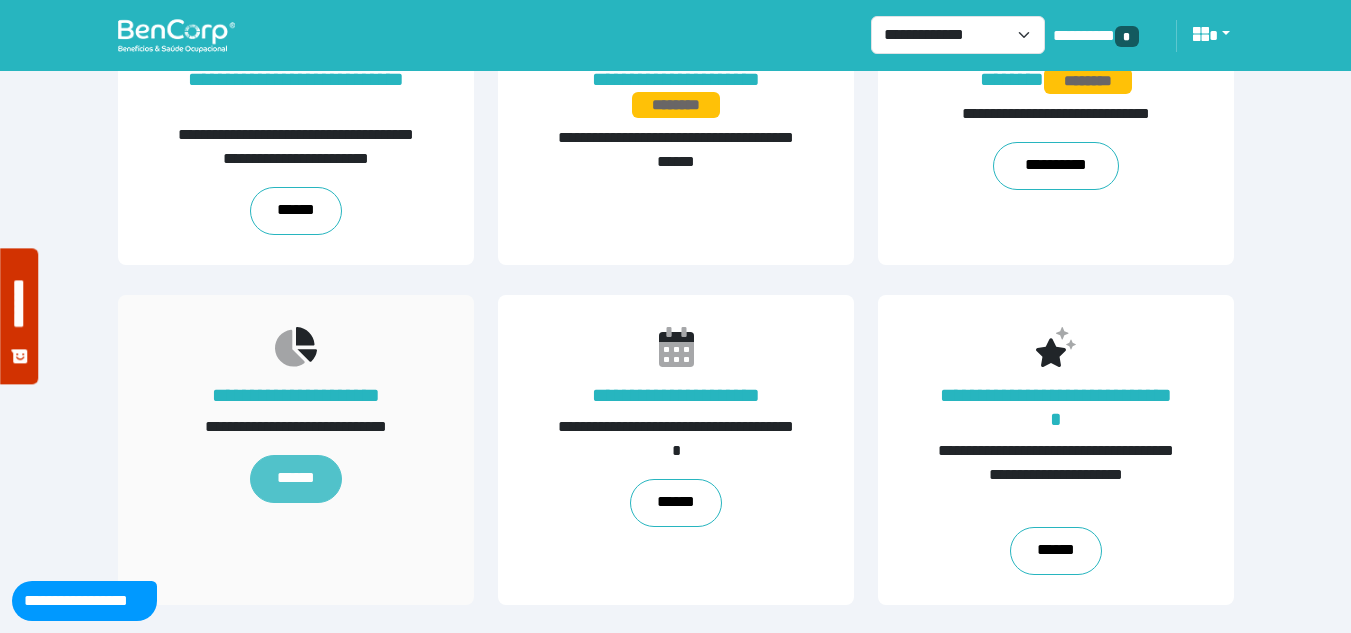 click on "******" at bounding box center [295, 479] 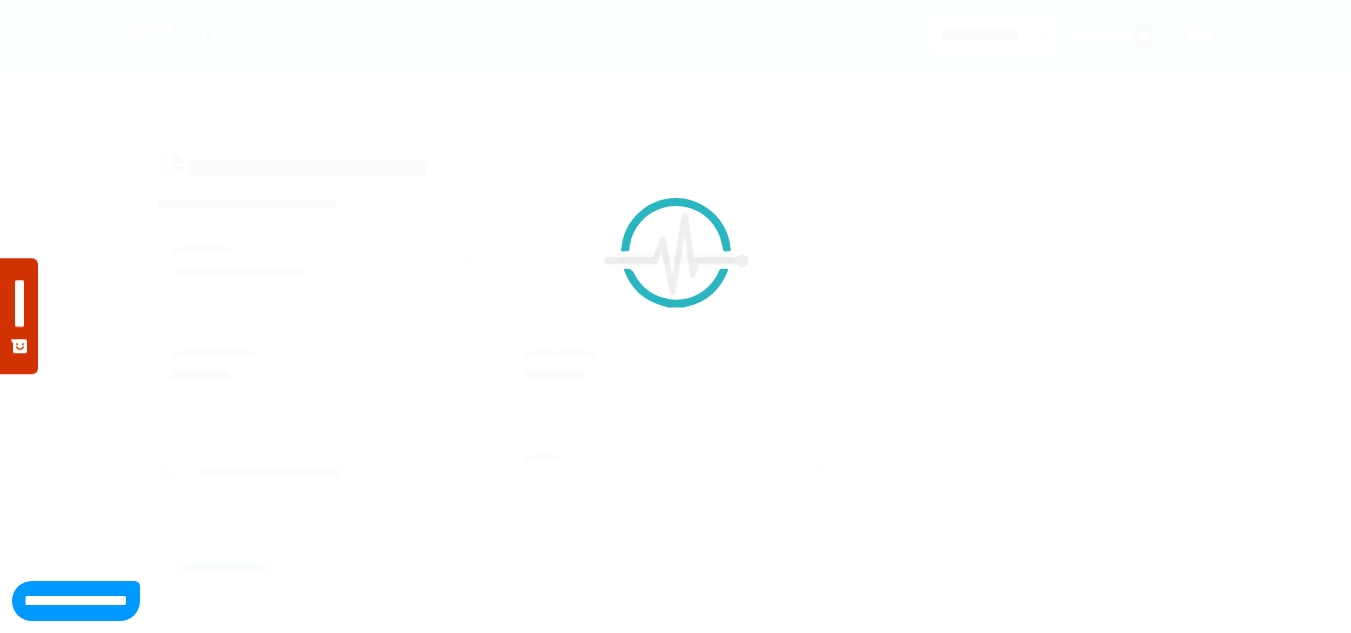 scroll, scrollTop: 0, scrollLeft: 0, axis: both 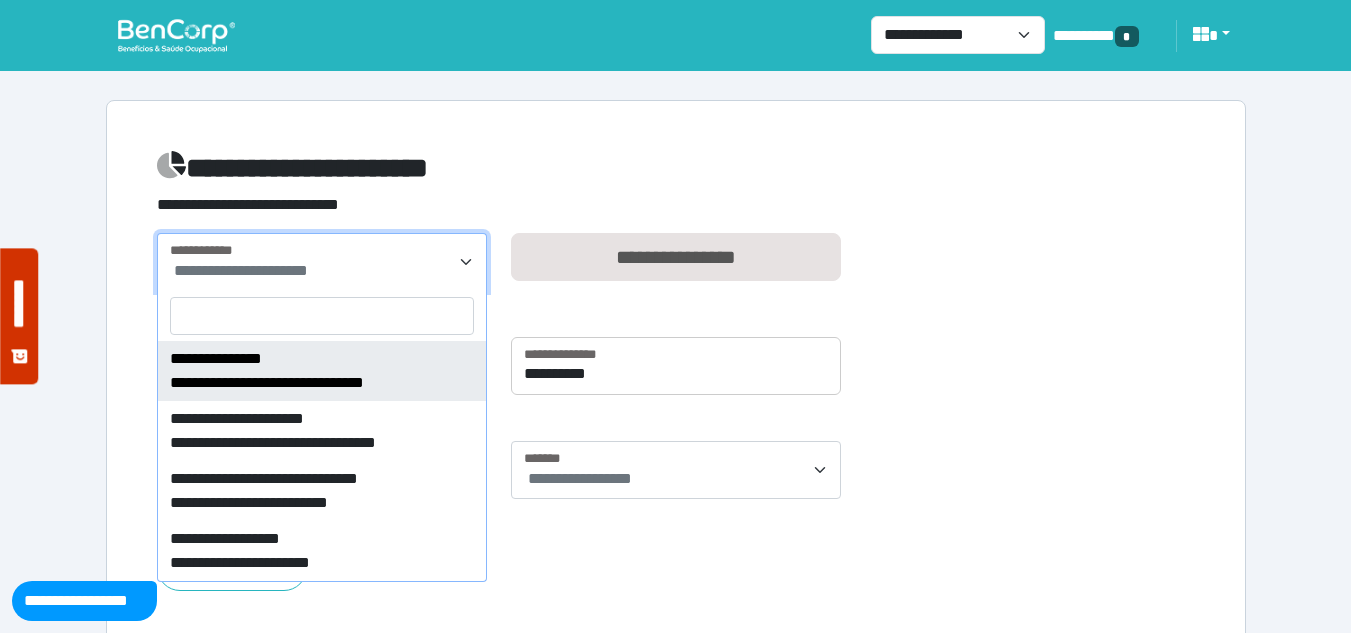 click on "**********" at bounding box center (324, 271) 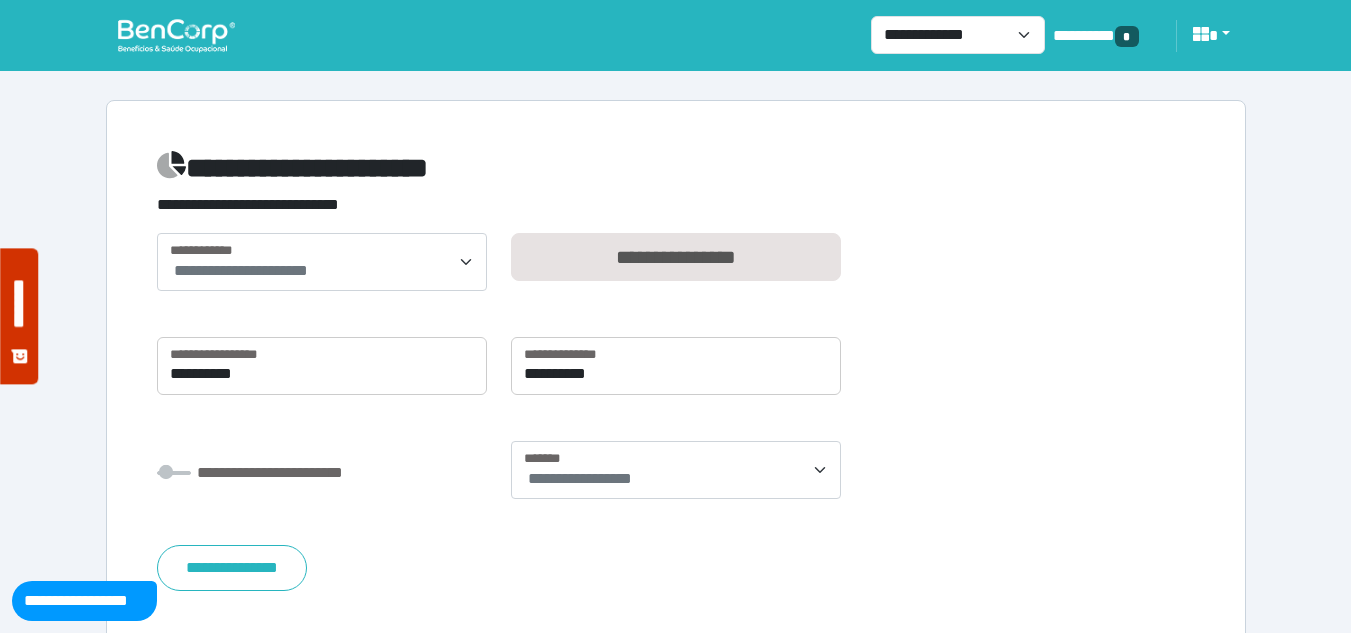 click on "**********" at bounding box center [676, 412] 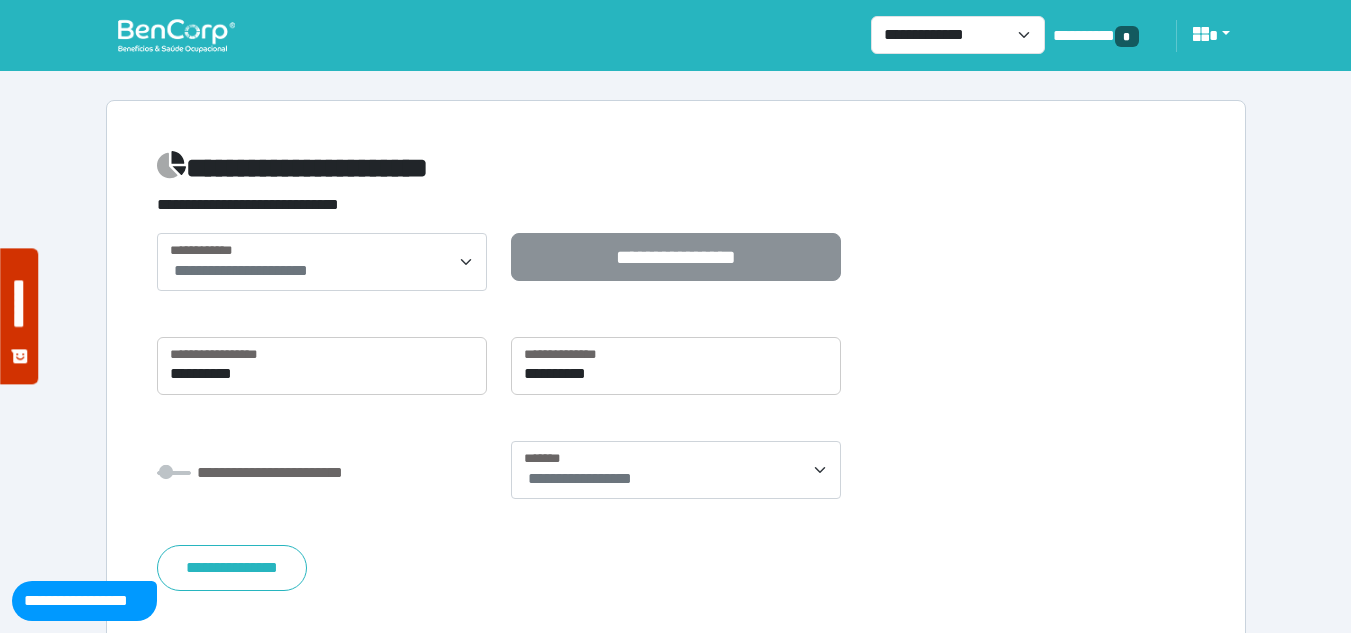 click on "**********" at bounding box center [676, 257] 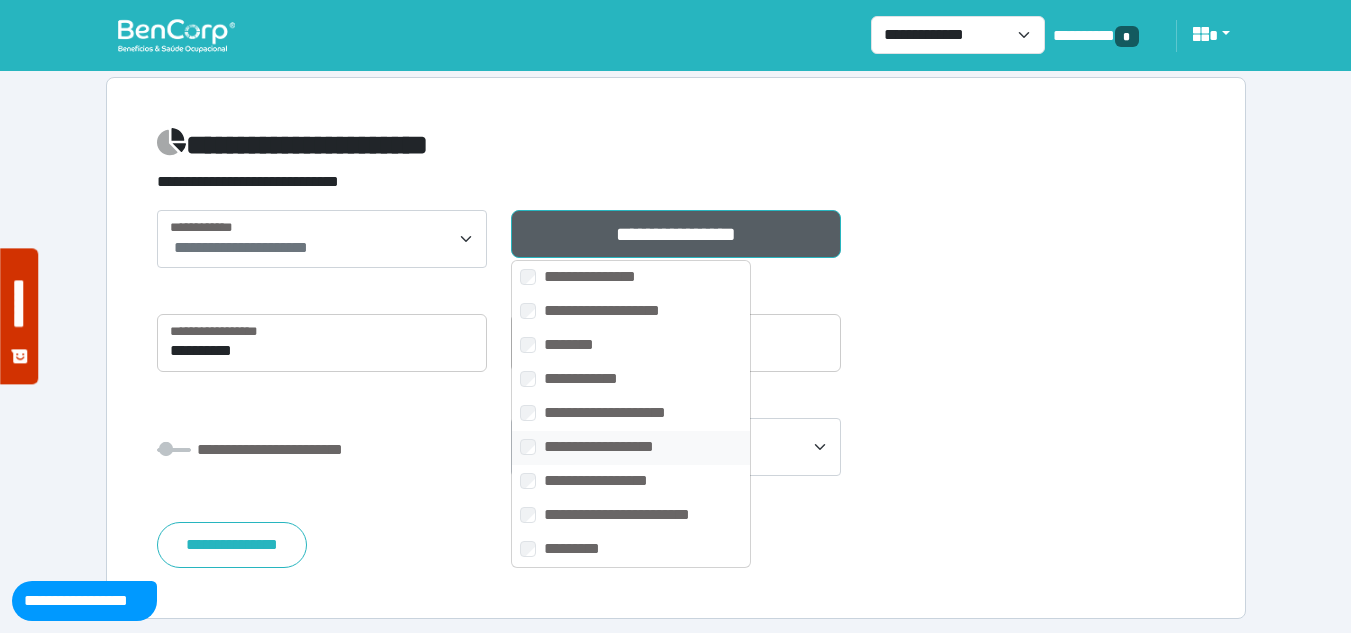 scroll, scrollTop: 29, scrollLeft: 0, axis: vertical 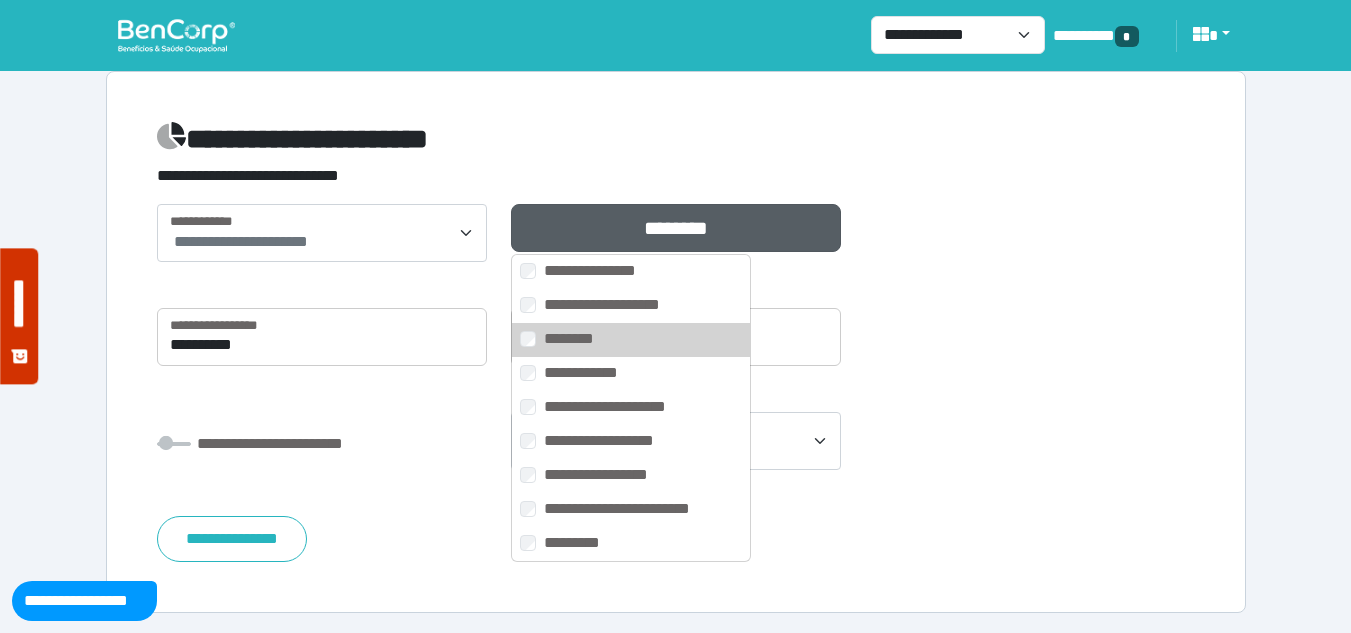 click on "**********" at bounding box center (676, 383) 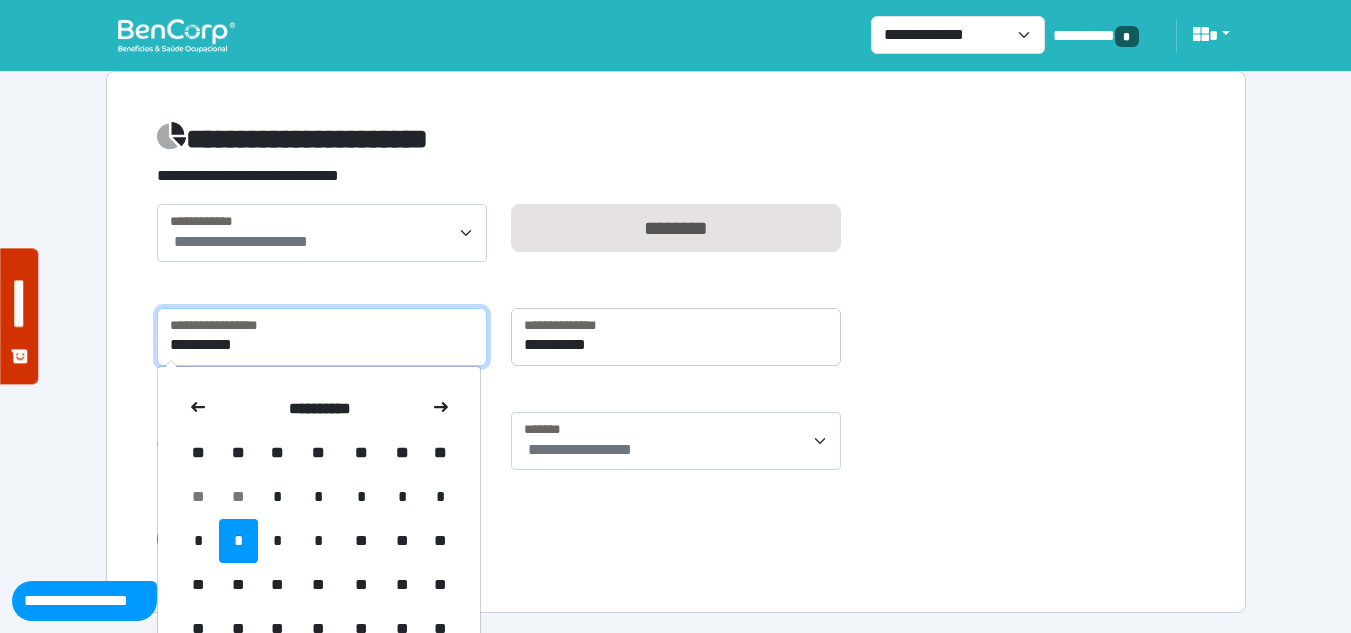 click on "**********" at bounding box center [322, 337] 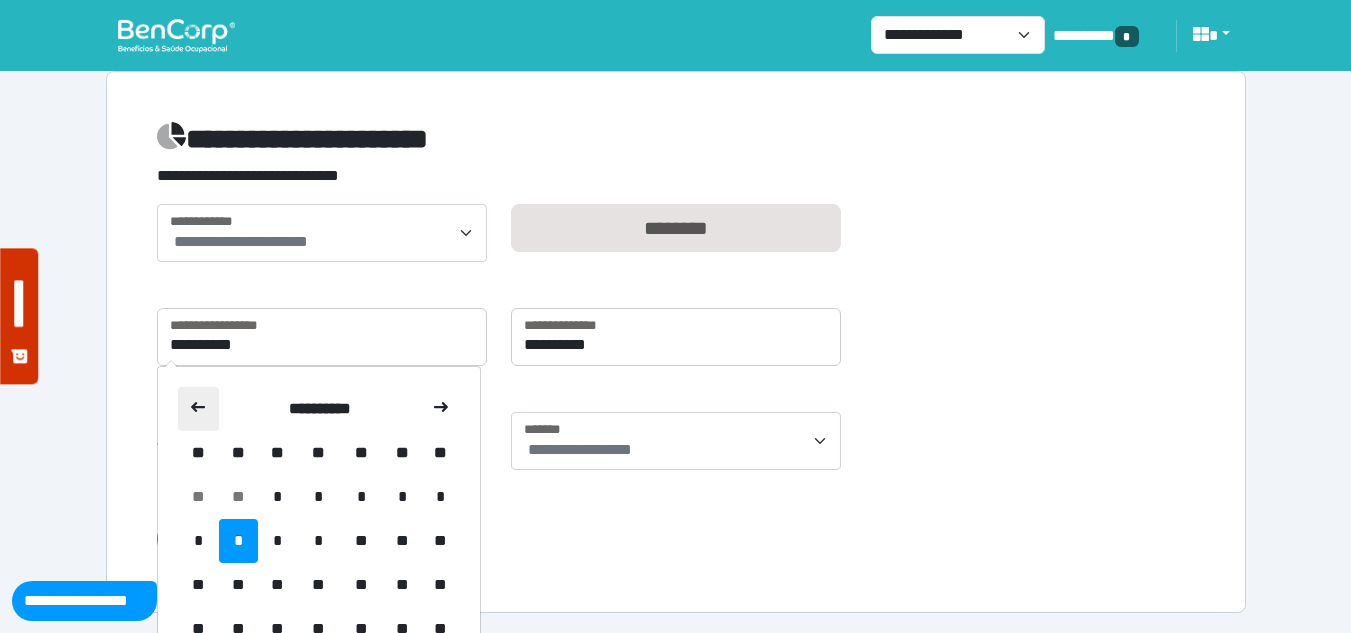 click at bounding box center [198, 407] 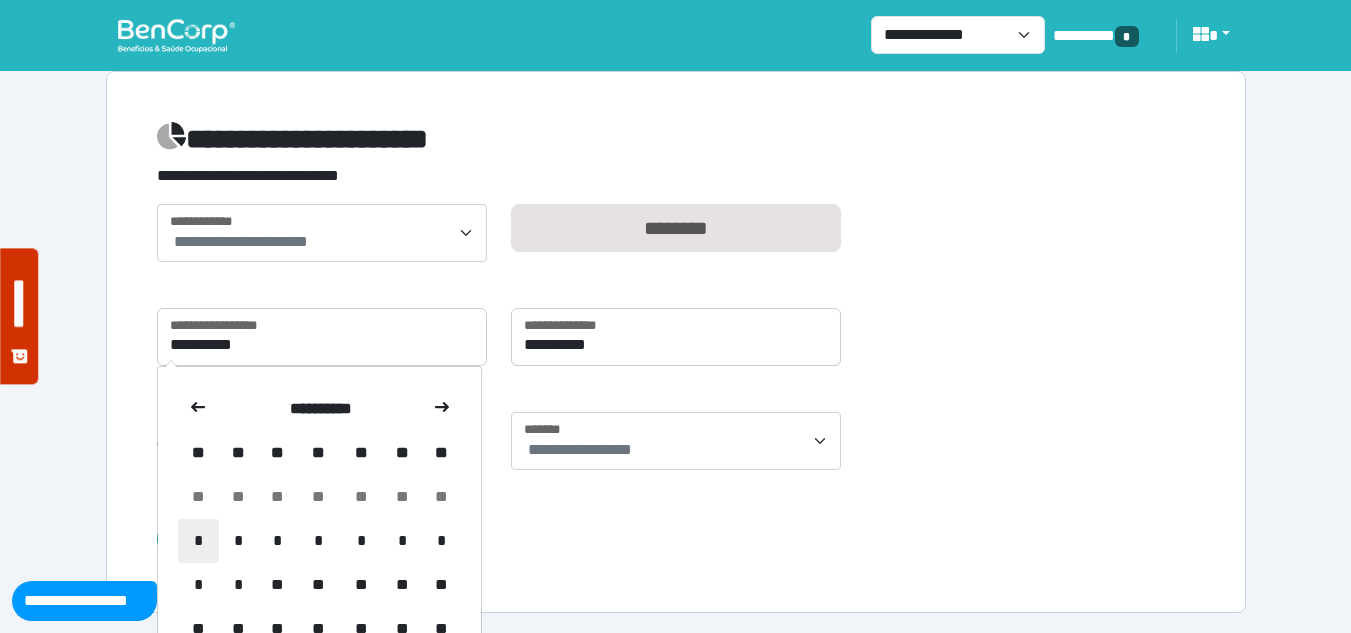 click on "*" at bounding box center (199, 497) 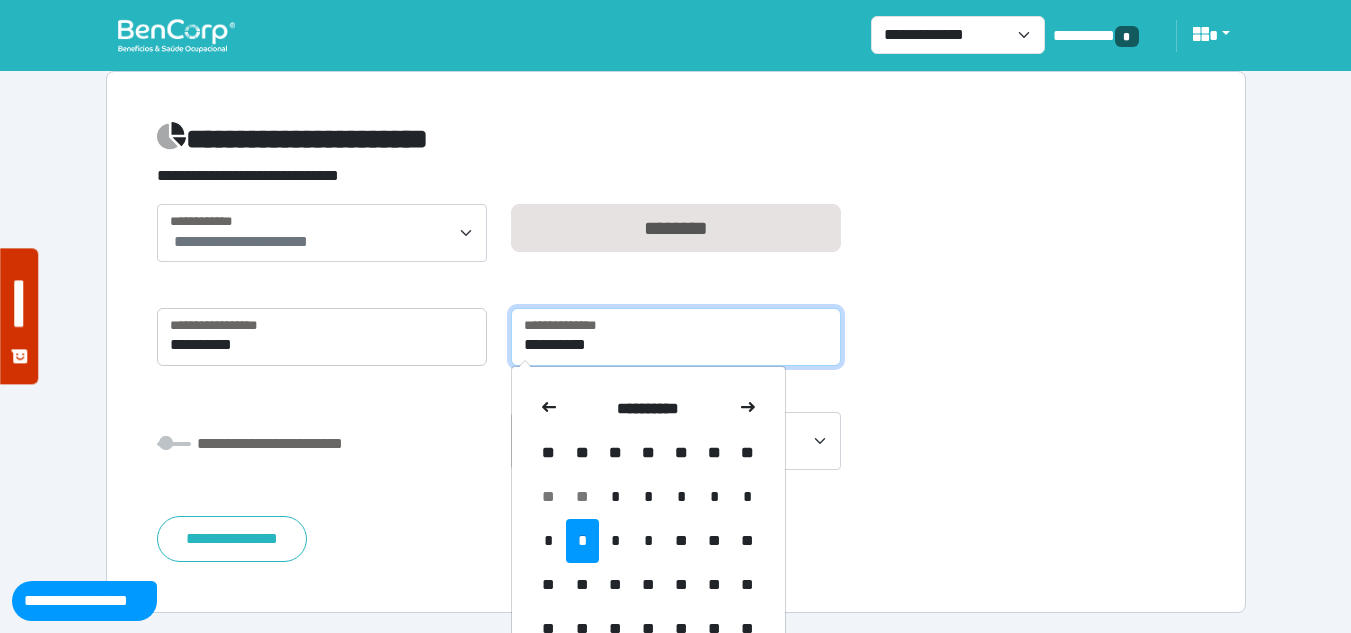 click on "**********" at bounding box center (676, 337) 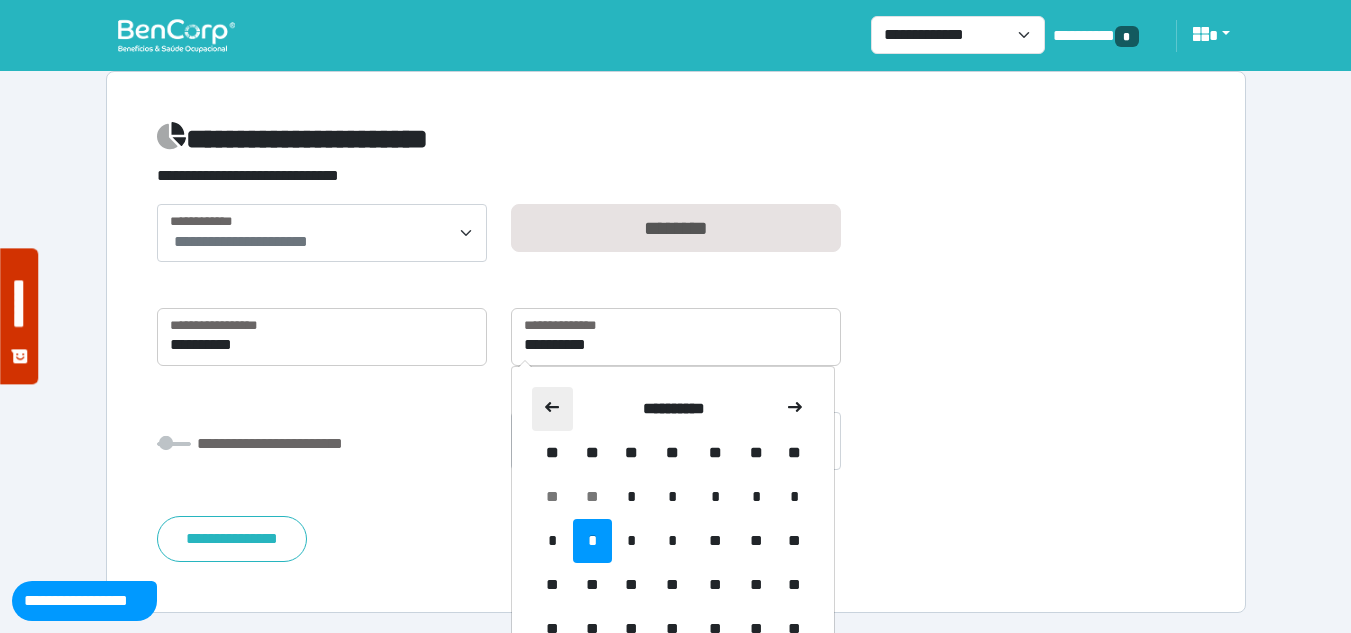 click at bounding box center [552, 407] 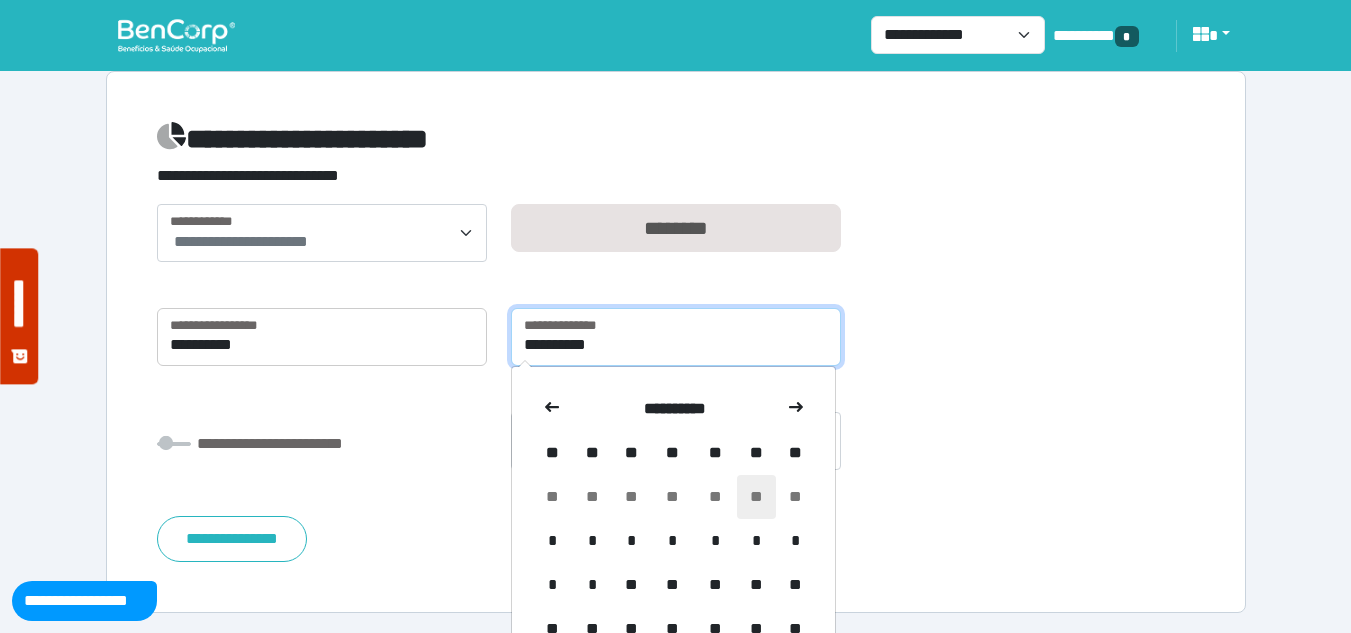 scroll, scrollTop: 129, scrollLeft: 0, axis: vertical 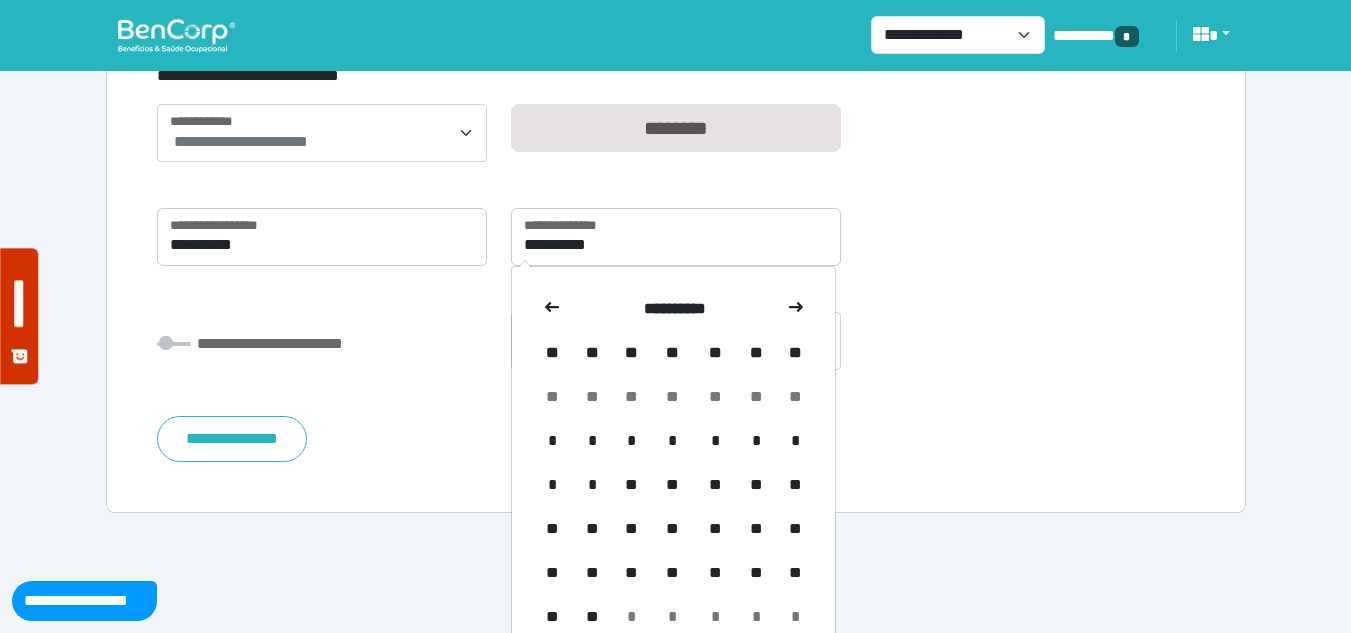 click on "**" at bounding box center [592, 397] 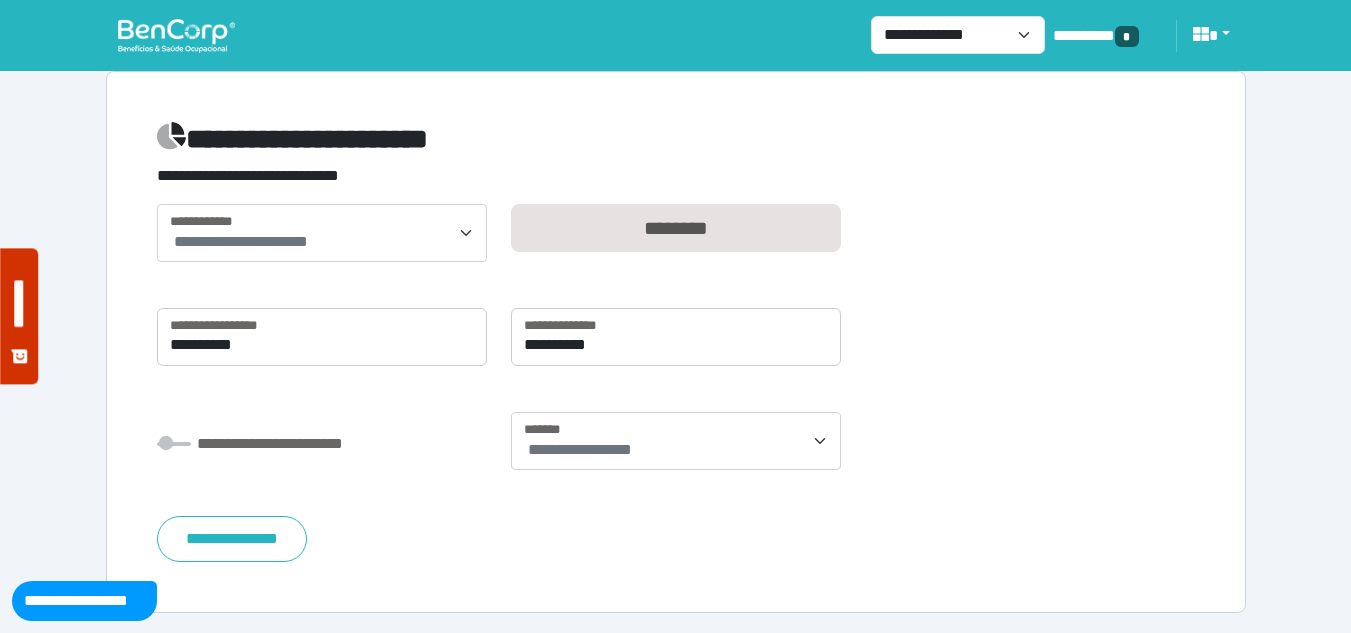 click on "**********" at bounding box center (678, 450) 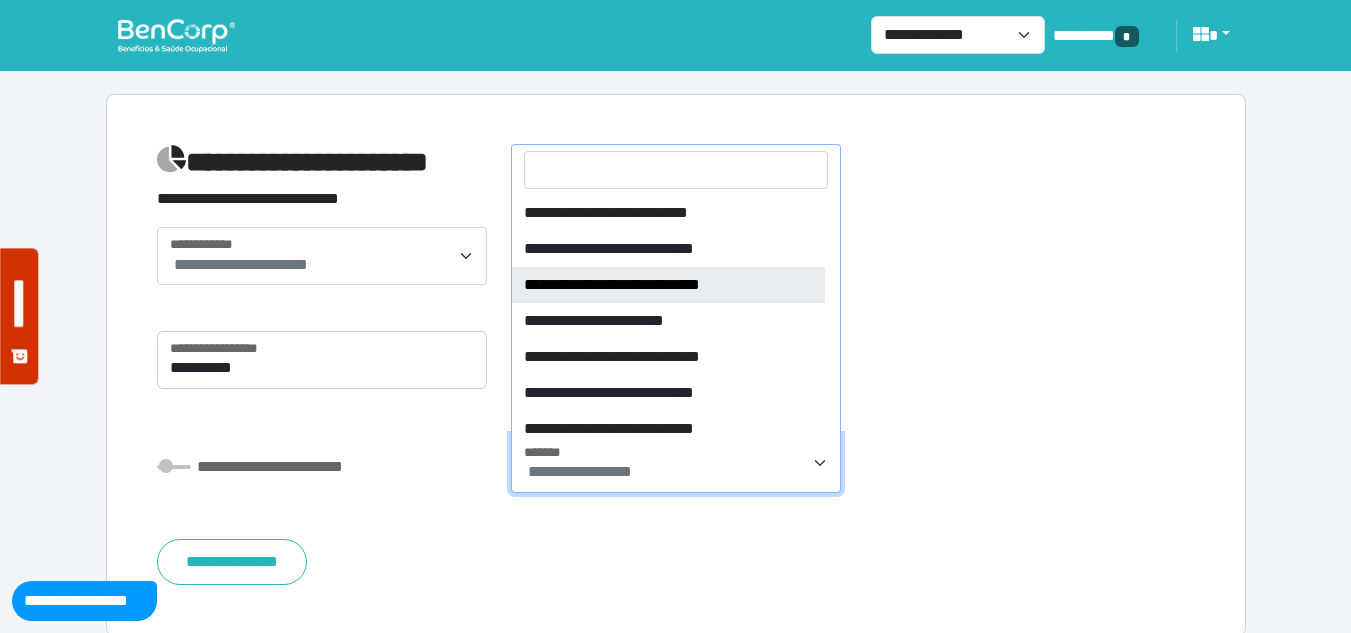 scroll, scrollTop: 0, scrollLeft: 0, axis: both 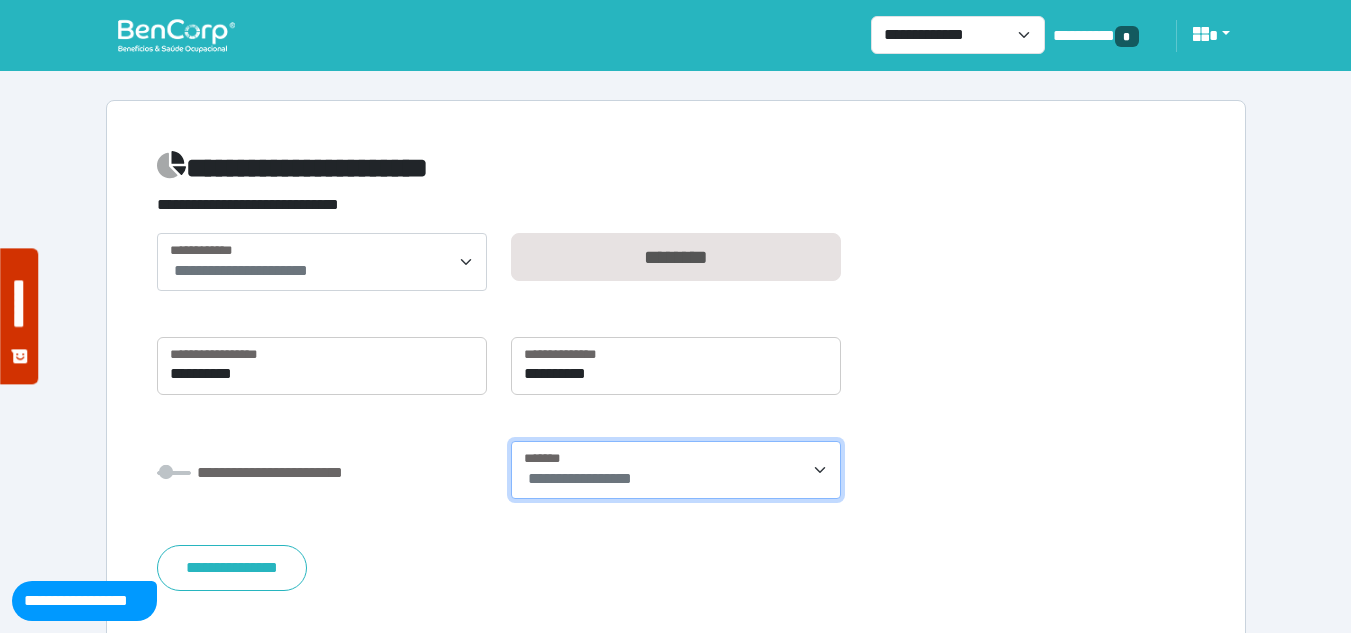 click on "**********" at bounding box center (678, 479) 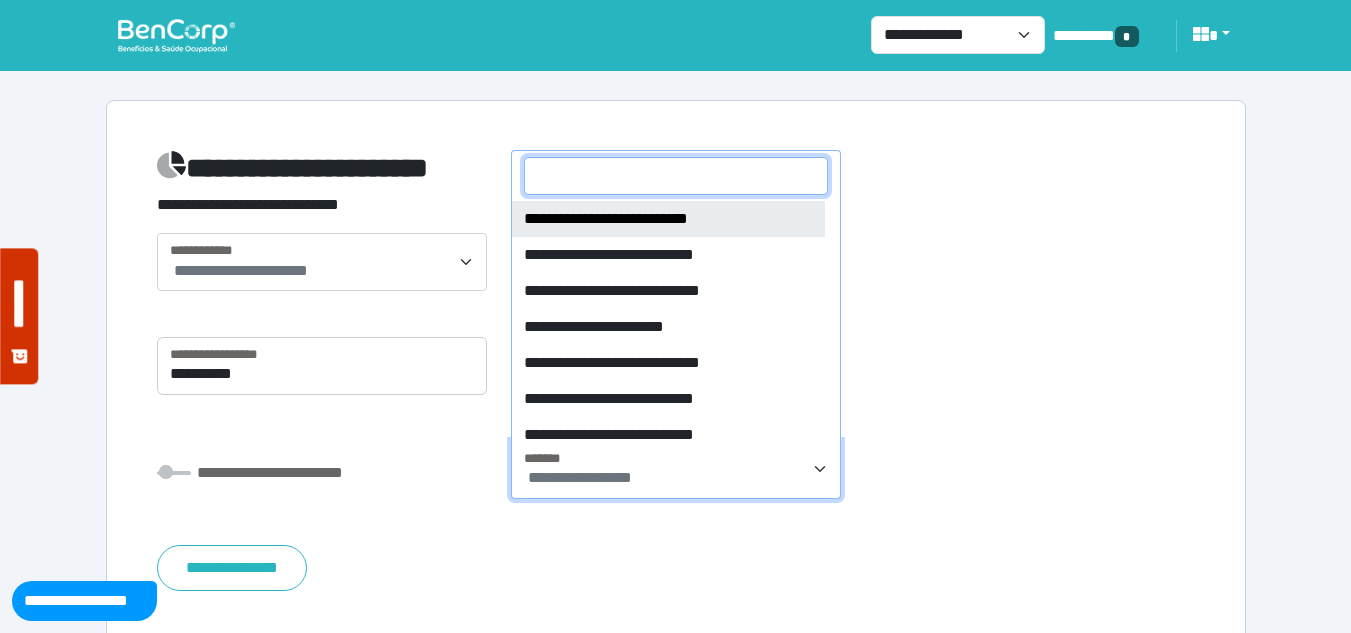 click on "**********" at bounding box center [678, 478] 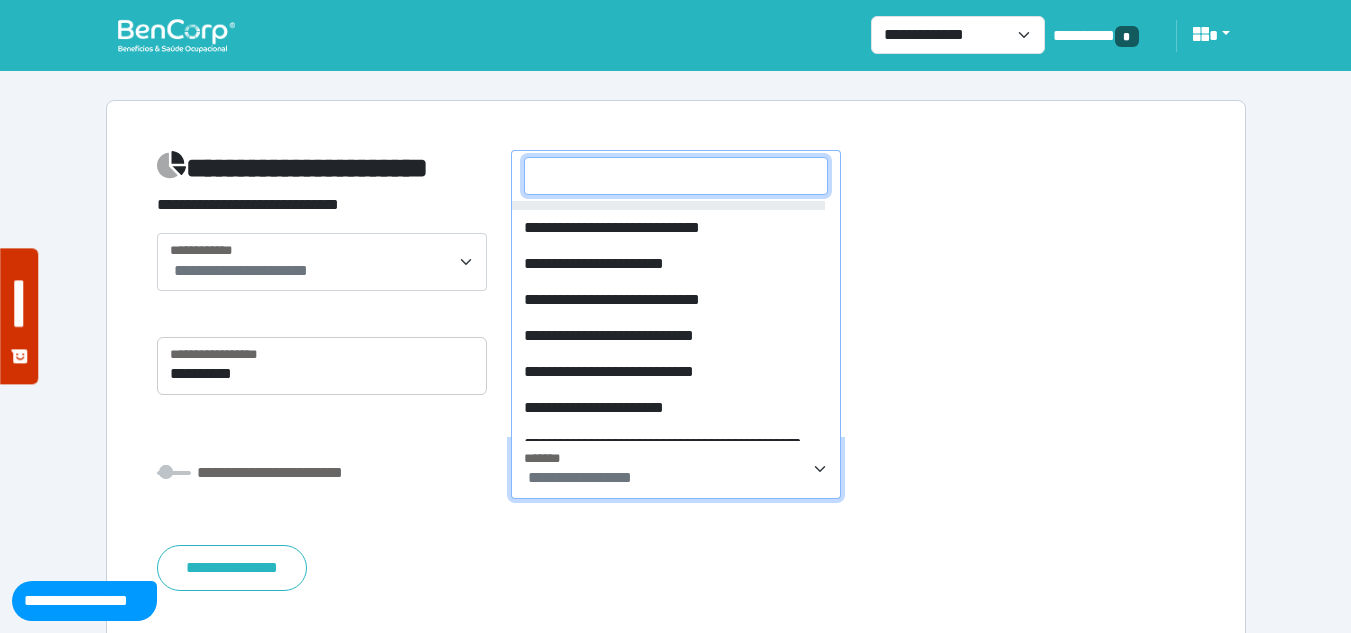 scroll, scrollTop: 47, scrollLeft: 0, axis: vertical 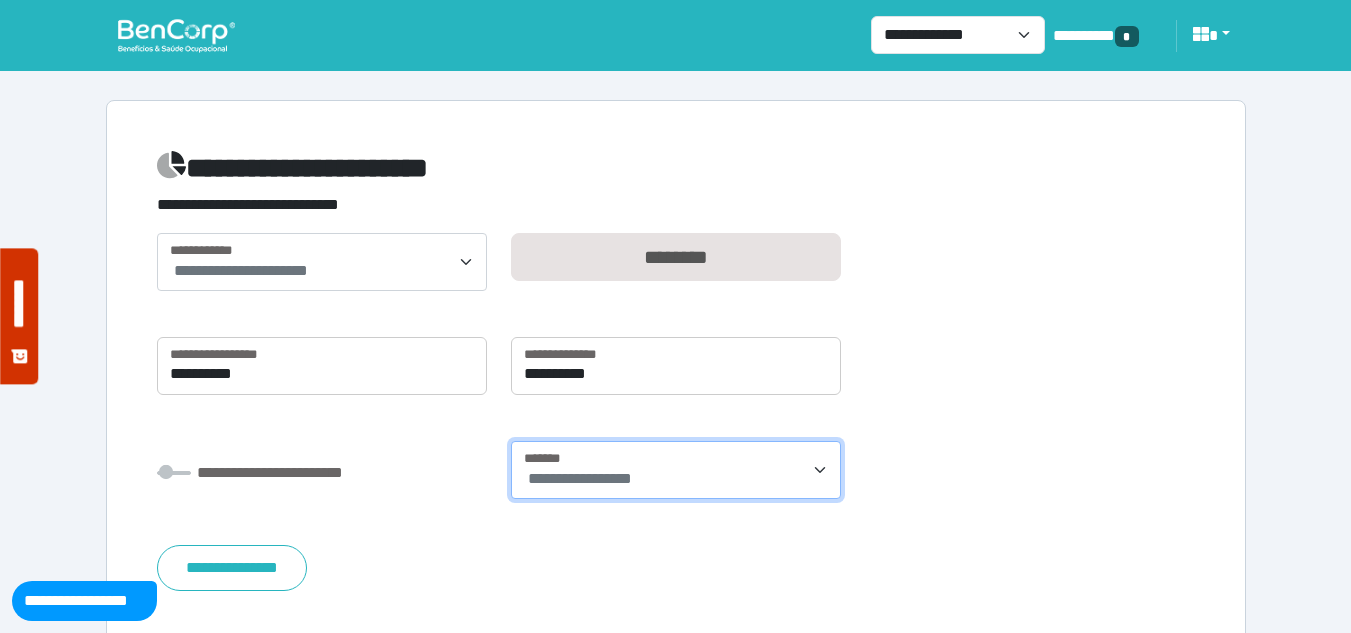click on "**********" at bounding box center (580, 478) 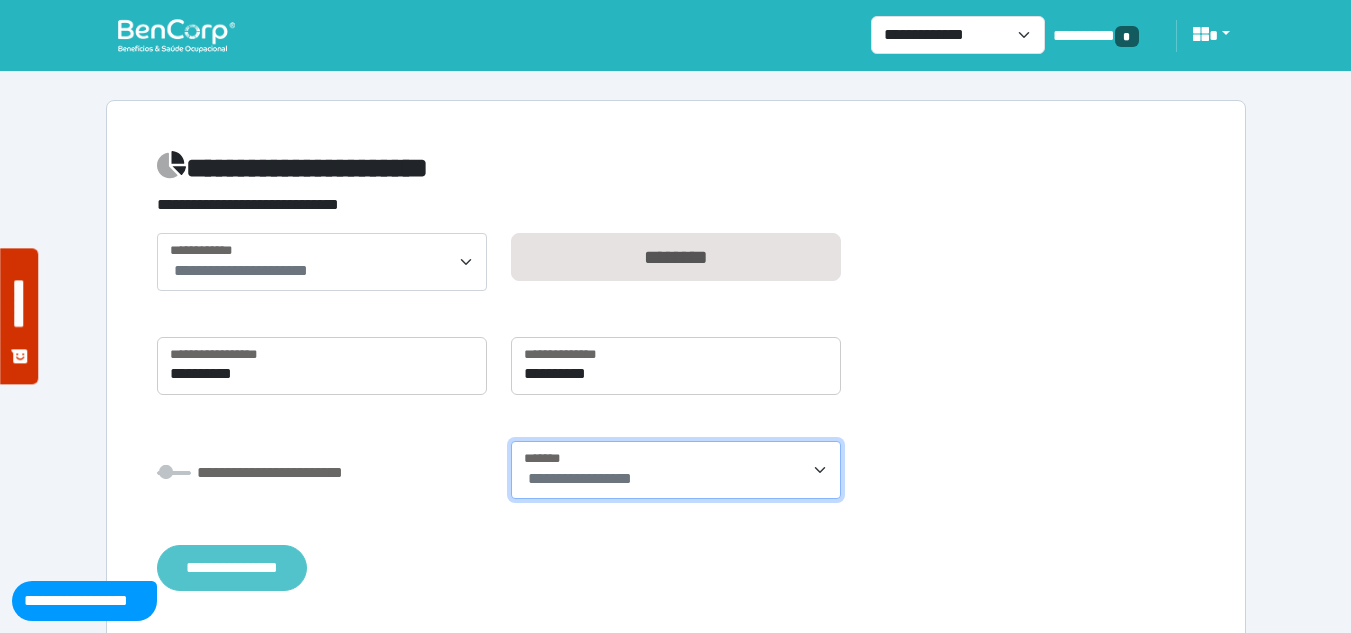 click on "**********" at bounding box center [232, 568] 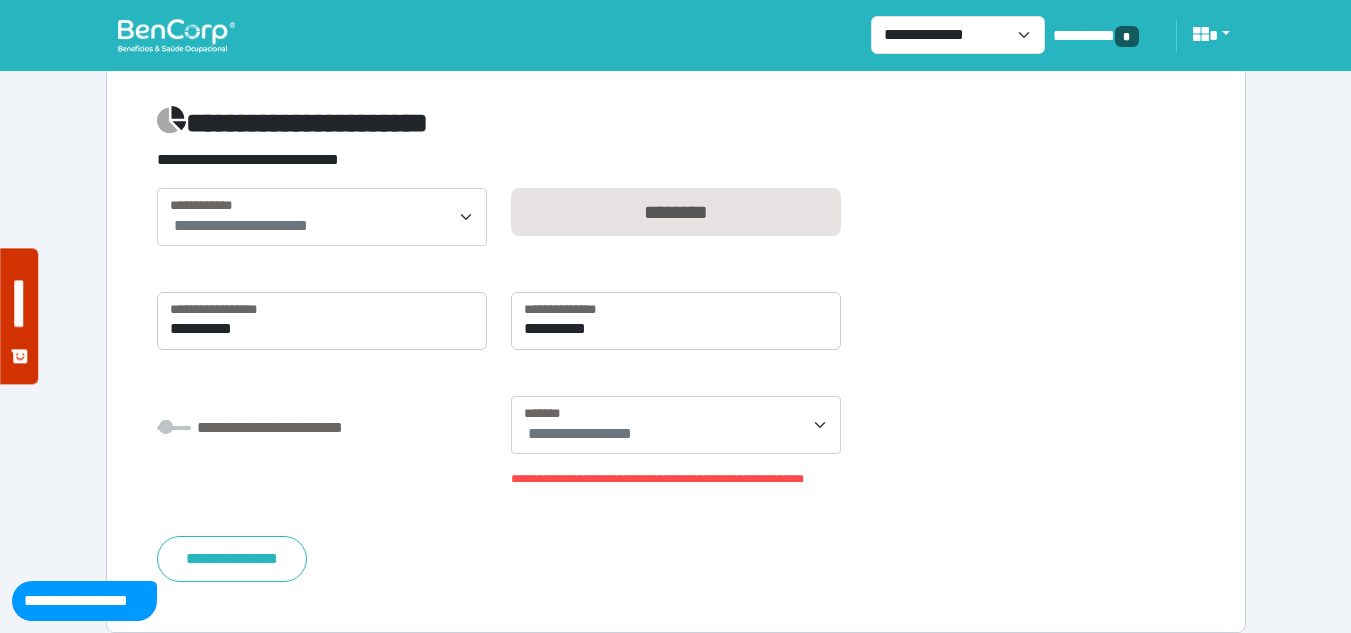 scroll, scrollTop: 65, scrollLeft: 0, axis: vertical 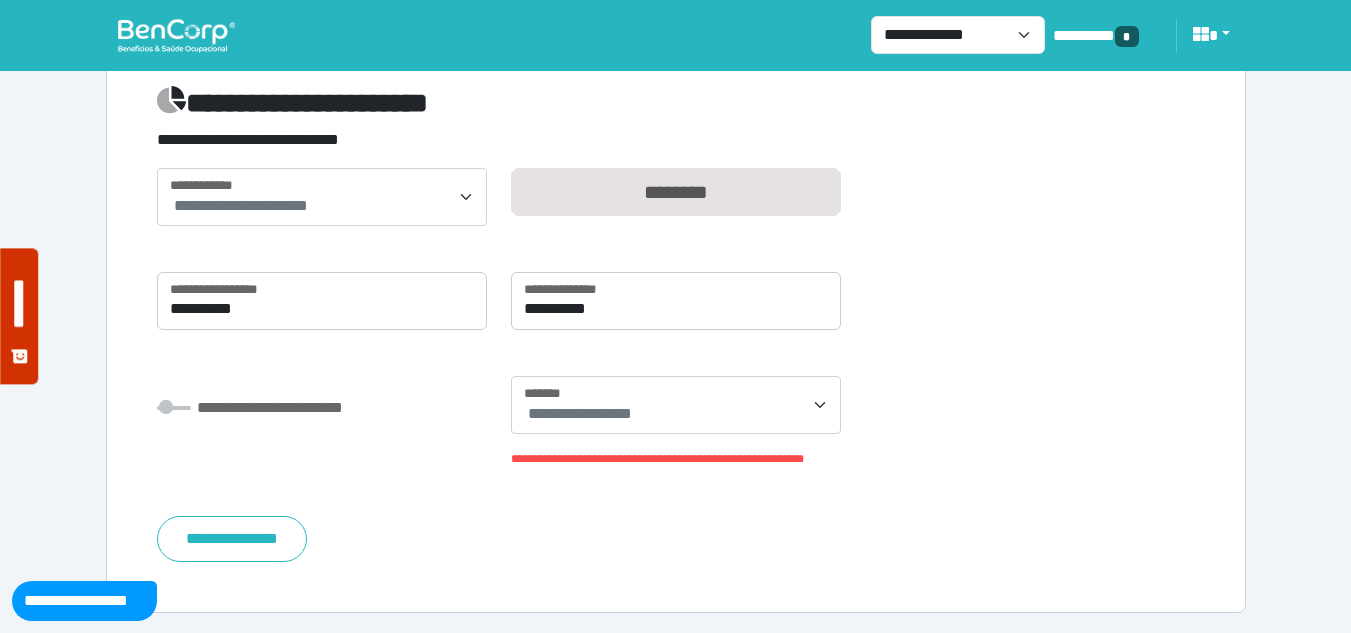 click on "**********" at bounding box center (678, 414) 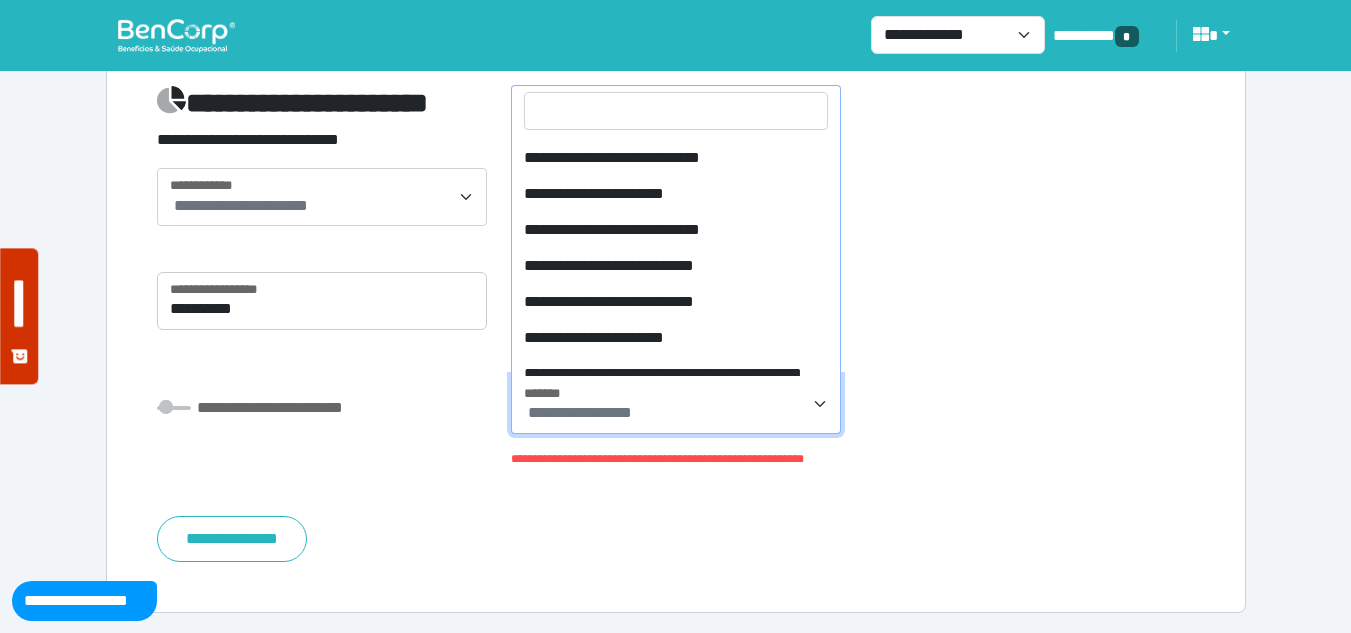 scroll, scrollTop: 144, scrollLeft: 0, axis: vertical 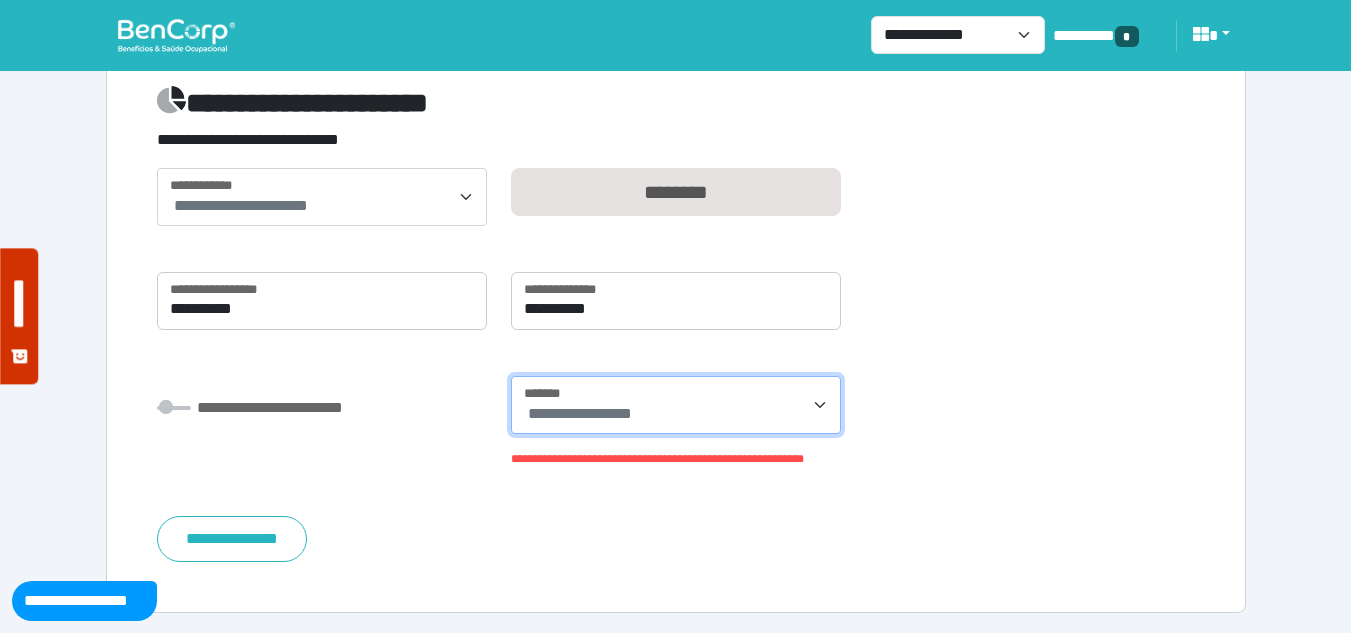 click on "**********" at bounding box center [678, 414] 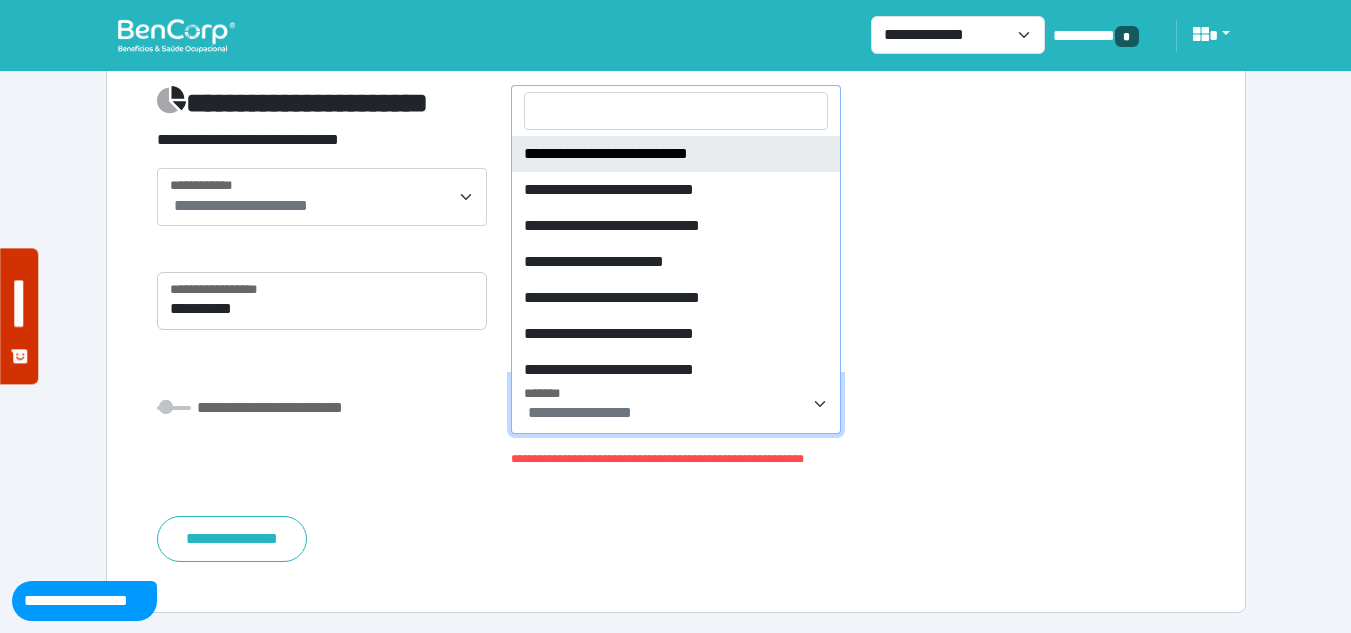 click on "**********" at bounding box center [678, 413] 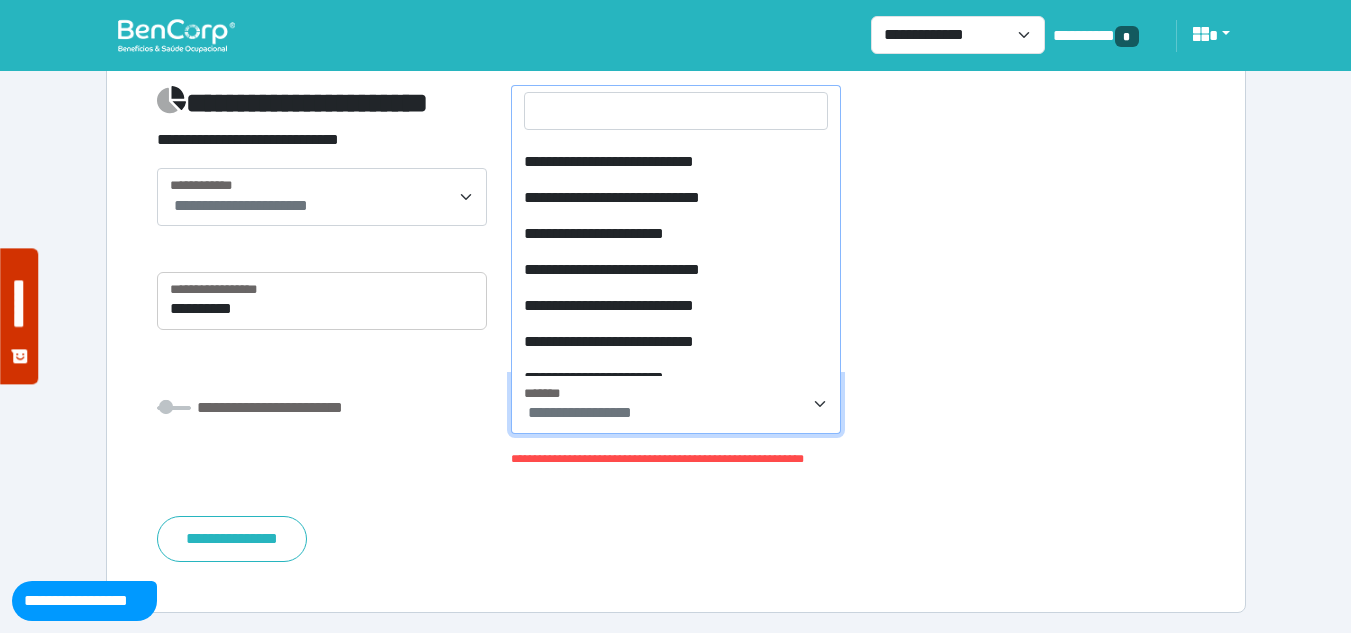 scroll, scrollTop: 0, scrollLeft: 0, axis: both 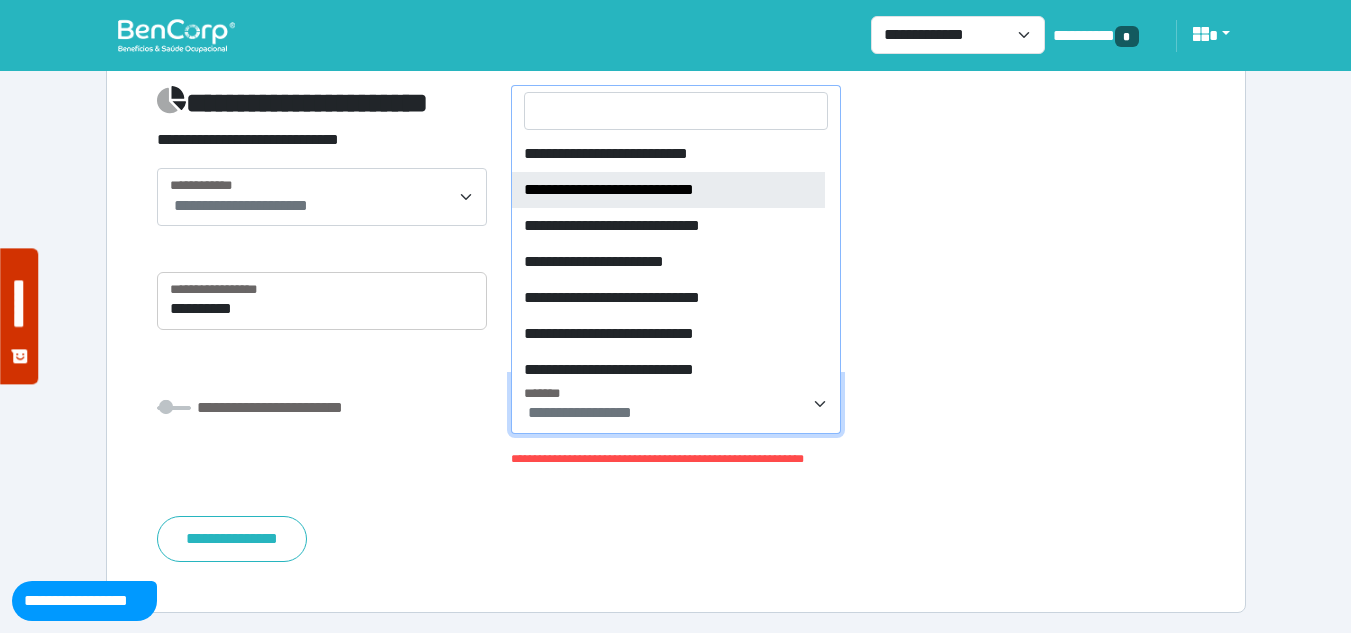click on "********" at bounding box center [676, 192] 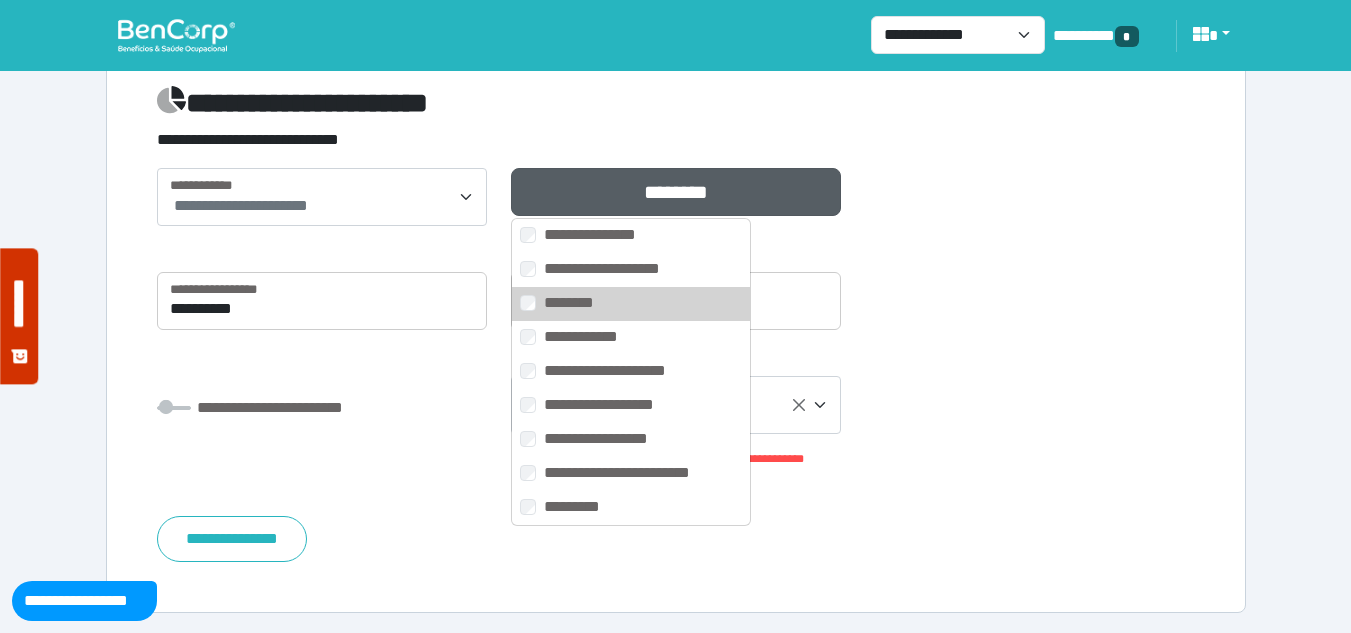 click on "**********" at bounding box center [676, 309] 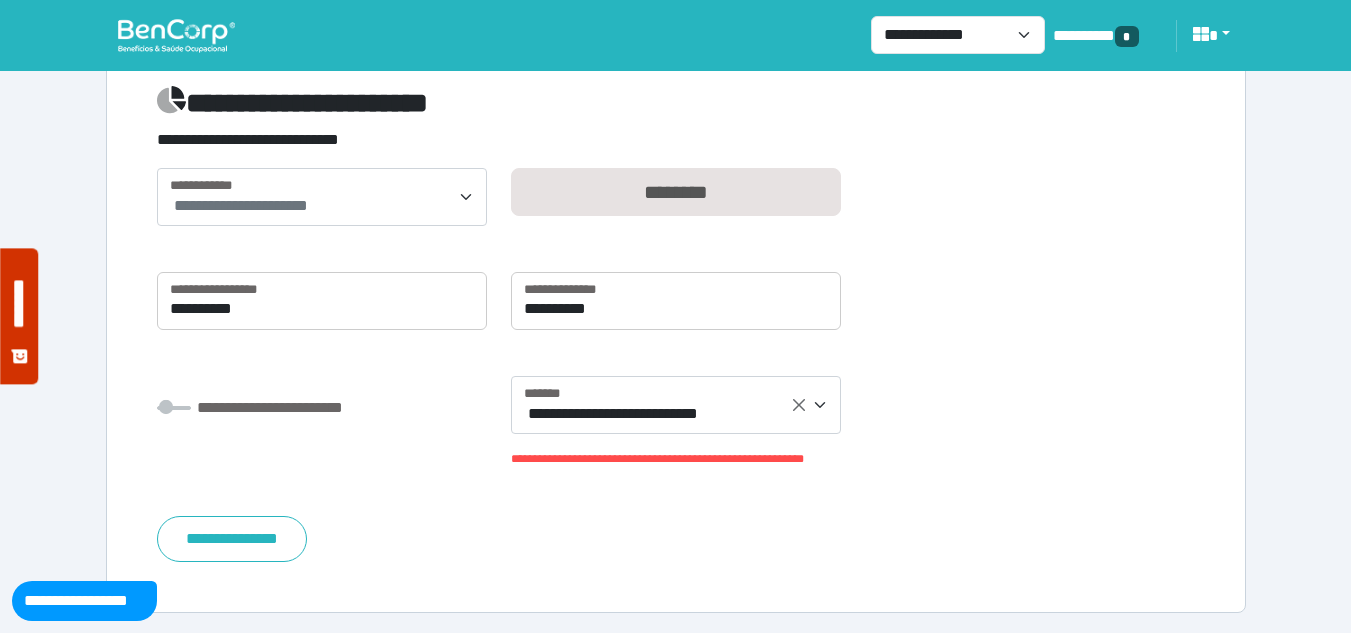 click on "**********" at bounding box center (232, 539) 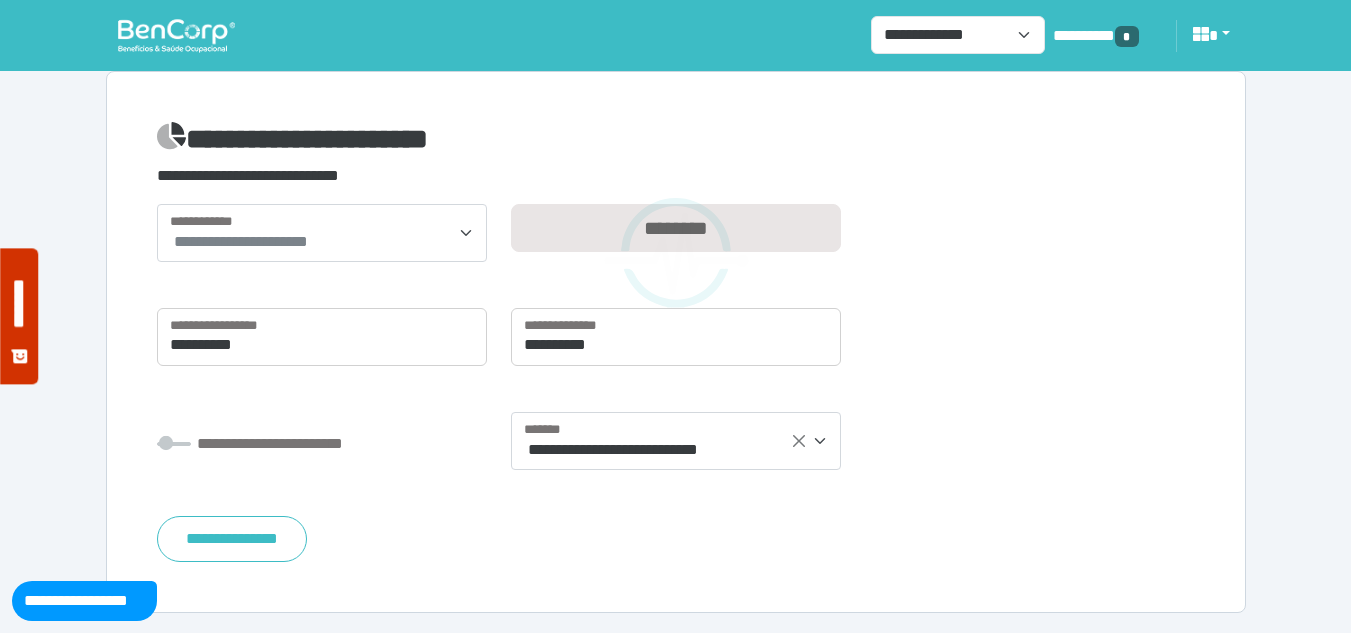 scroll, scrollTop: 29, scrollLeft: 0, axis: vertical 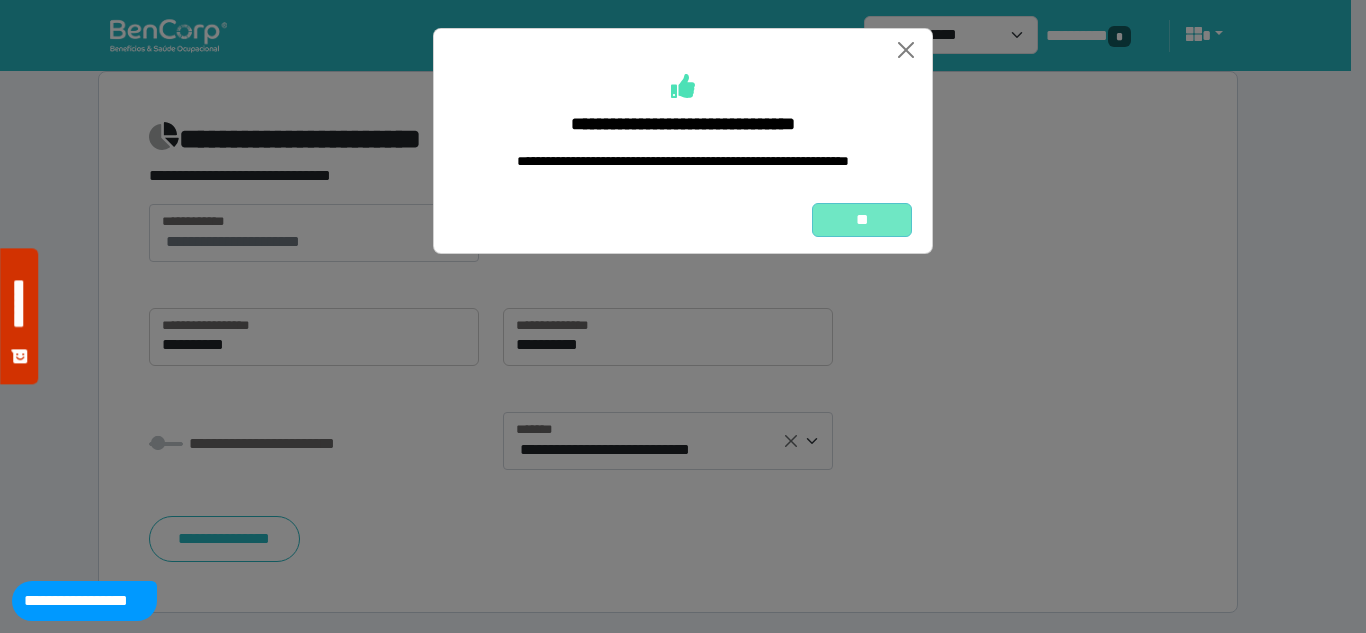 click on "**" at bounding box center [862, 220] 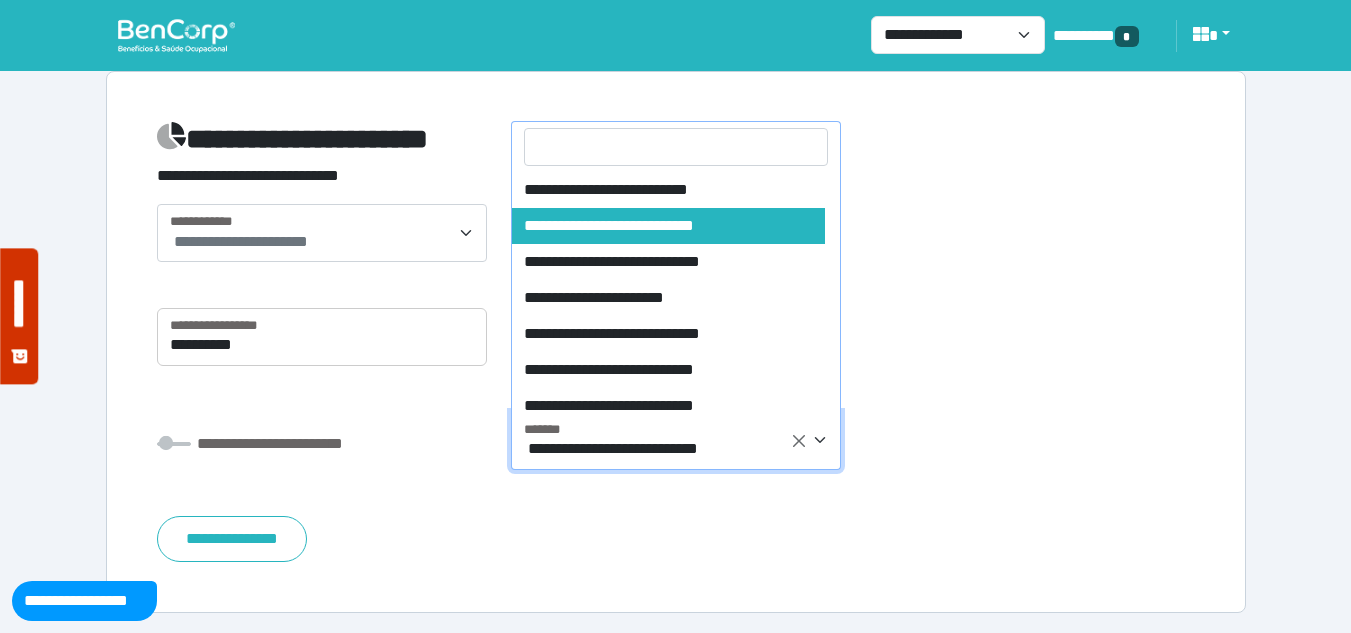 click on "**********" at bounding box center [678, 449] 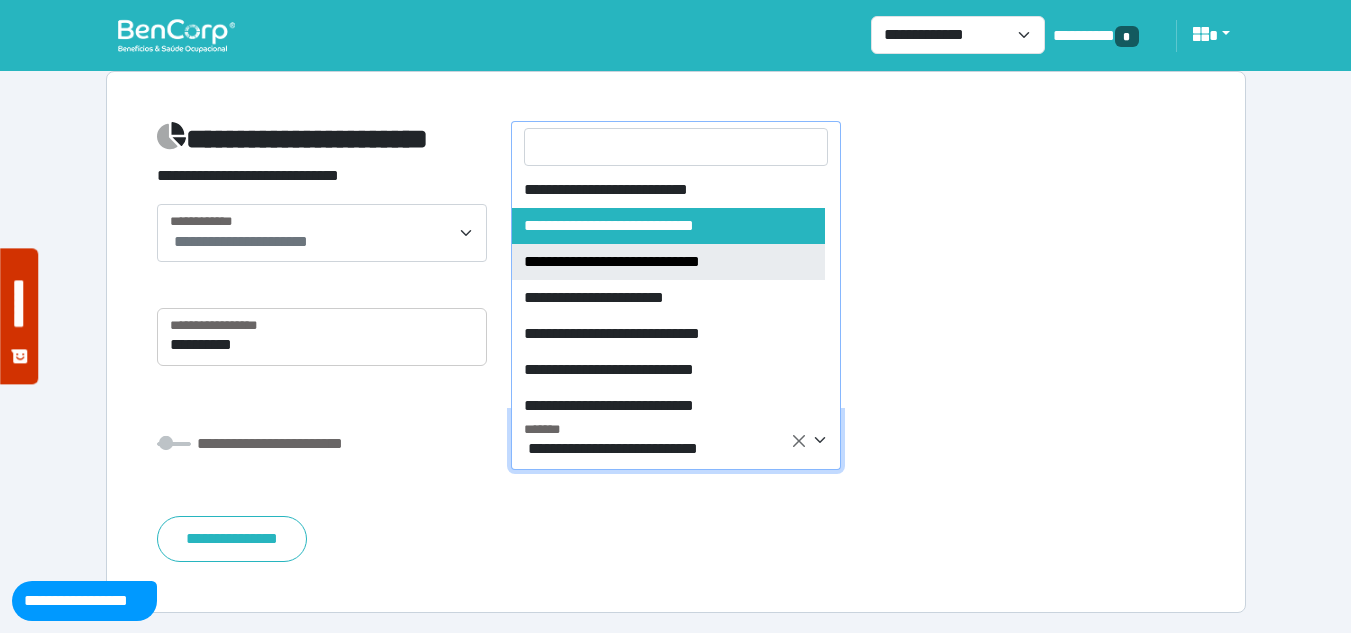 scroll, scrollTop: 0, scrollLeft: 0, axis: both 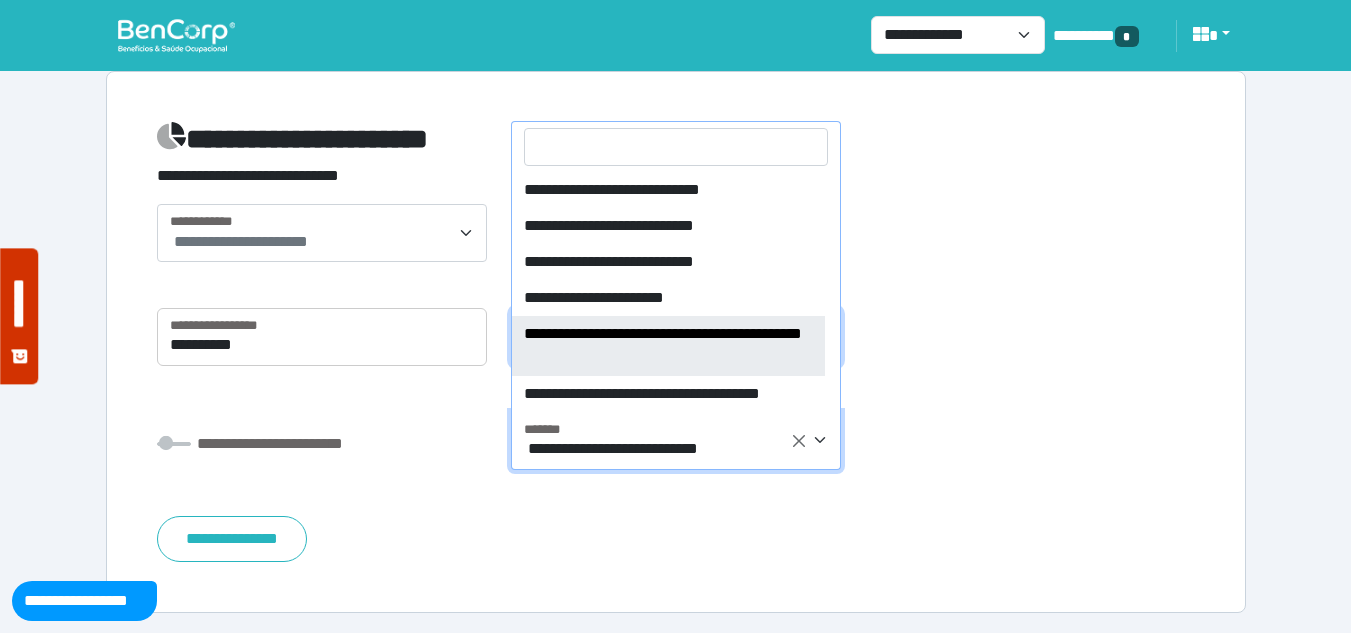 click on "**********" at bounding box center (676, 337) 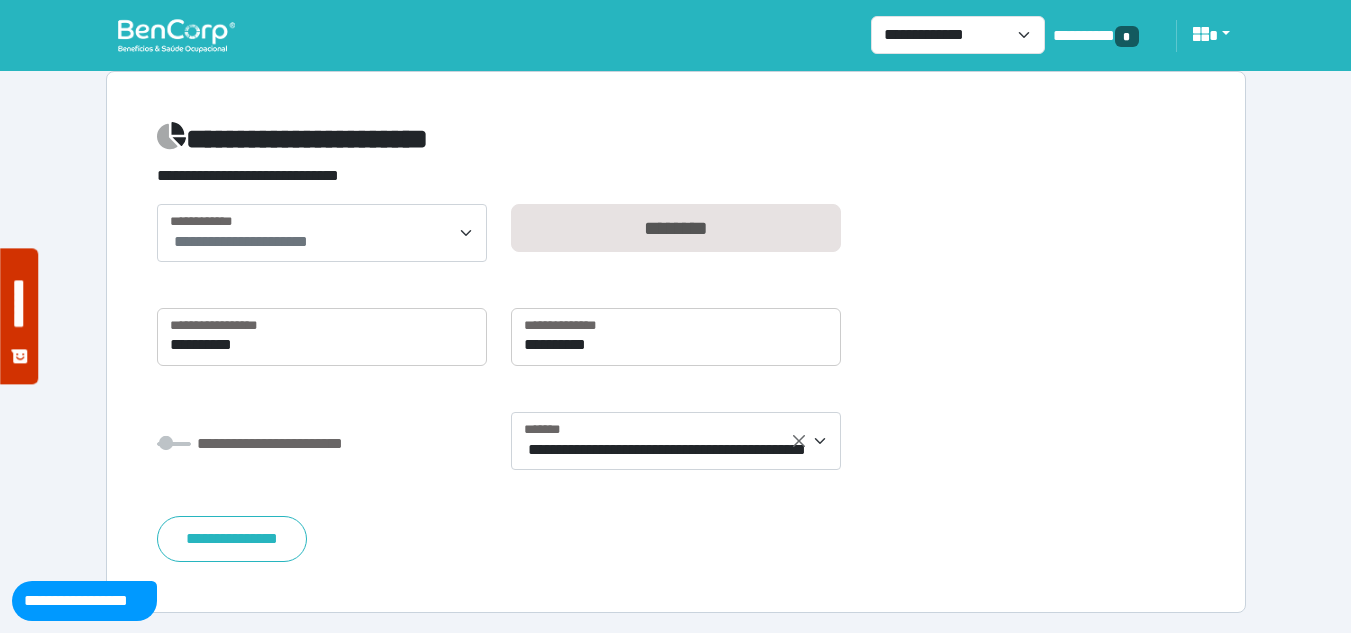 click on "**********" at bounding box center (676, 383) 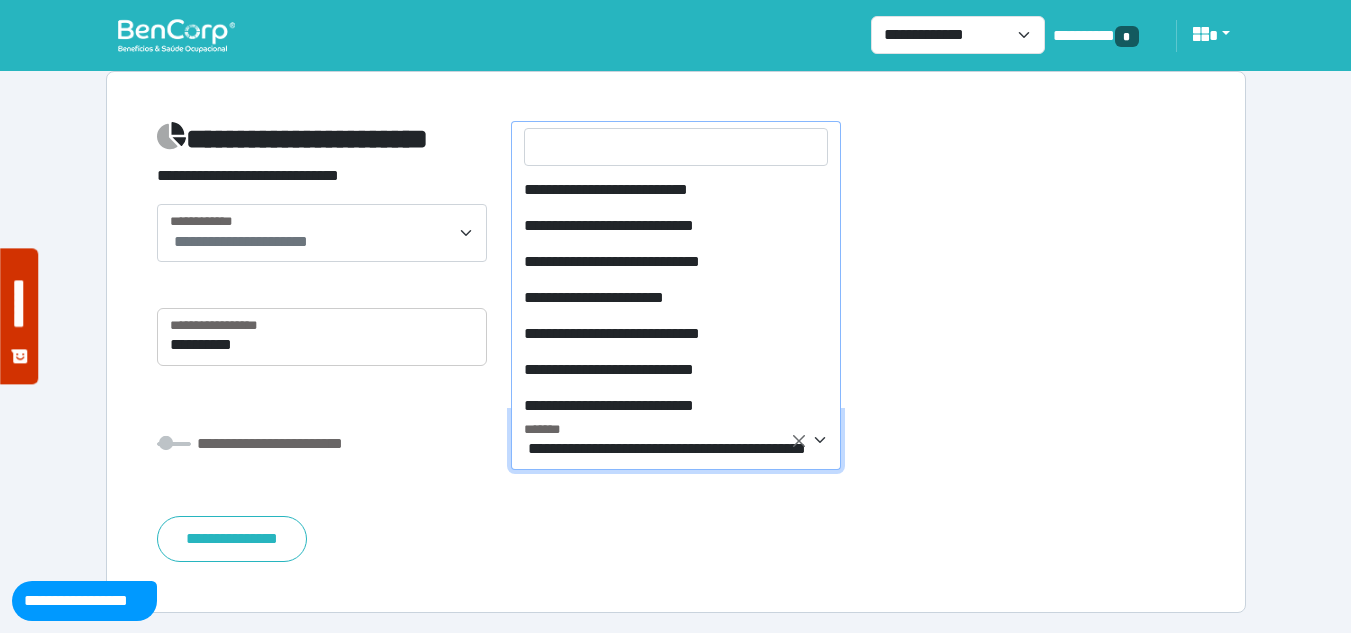 click on "**********" at bounding box center (678, 449) 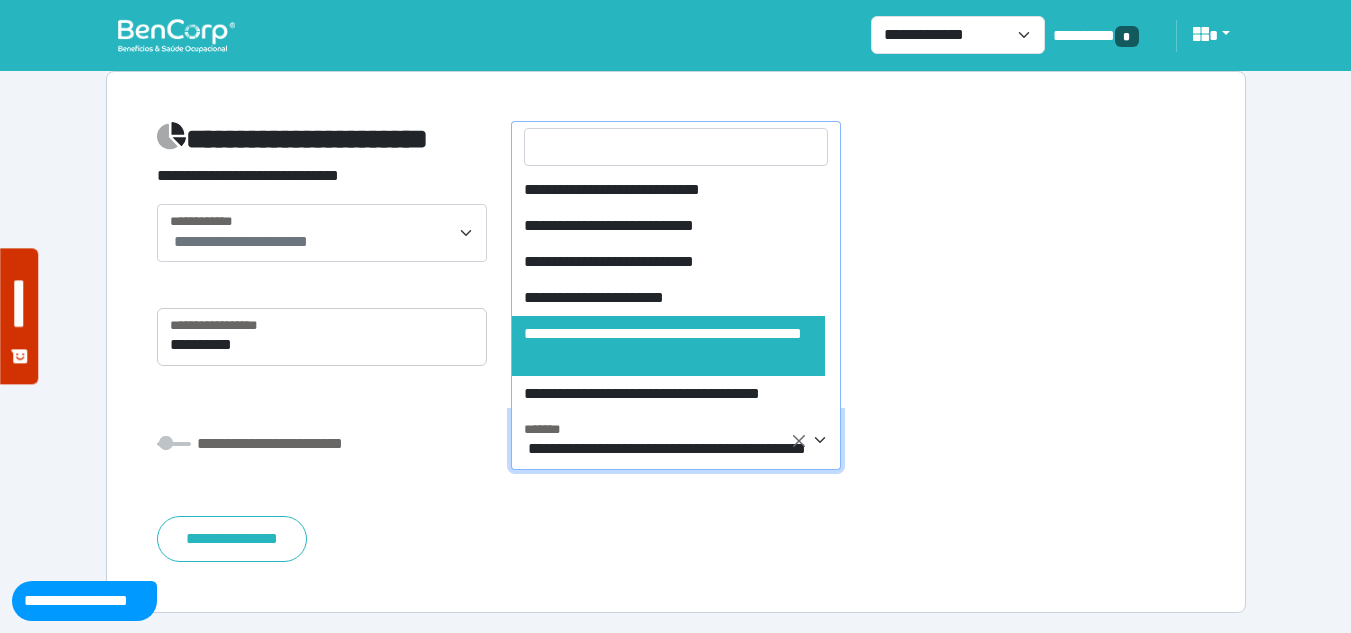 click on "**********" at bounding box center (676, 345) 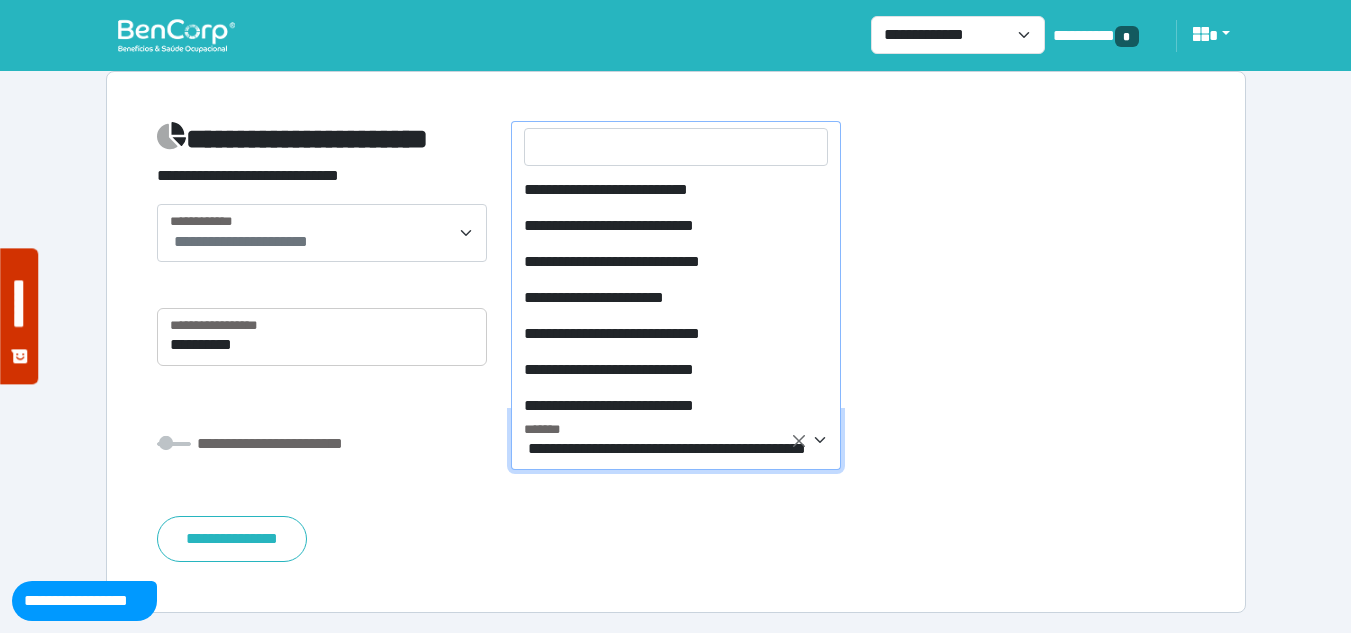 click on "**********" at bounding box center [676, 441] 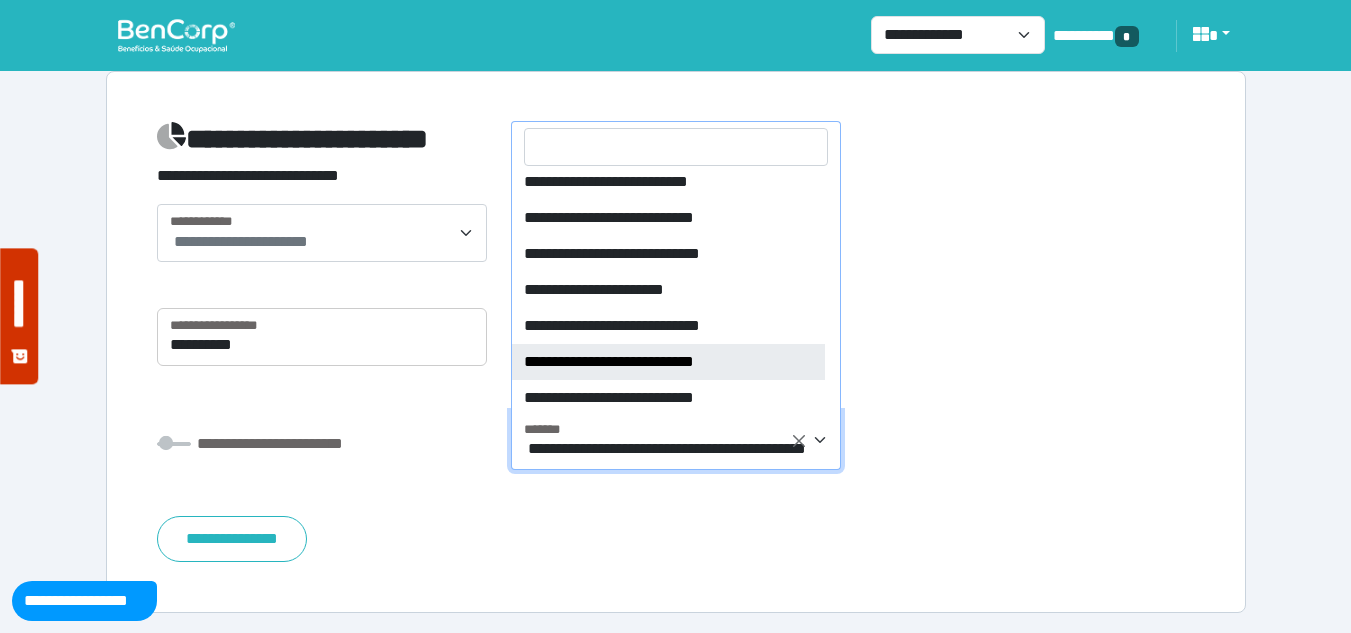 scroll, scrollTop: 0, scrollLeft: 0, axis: both 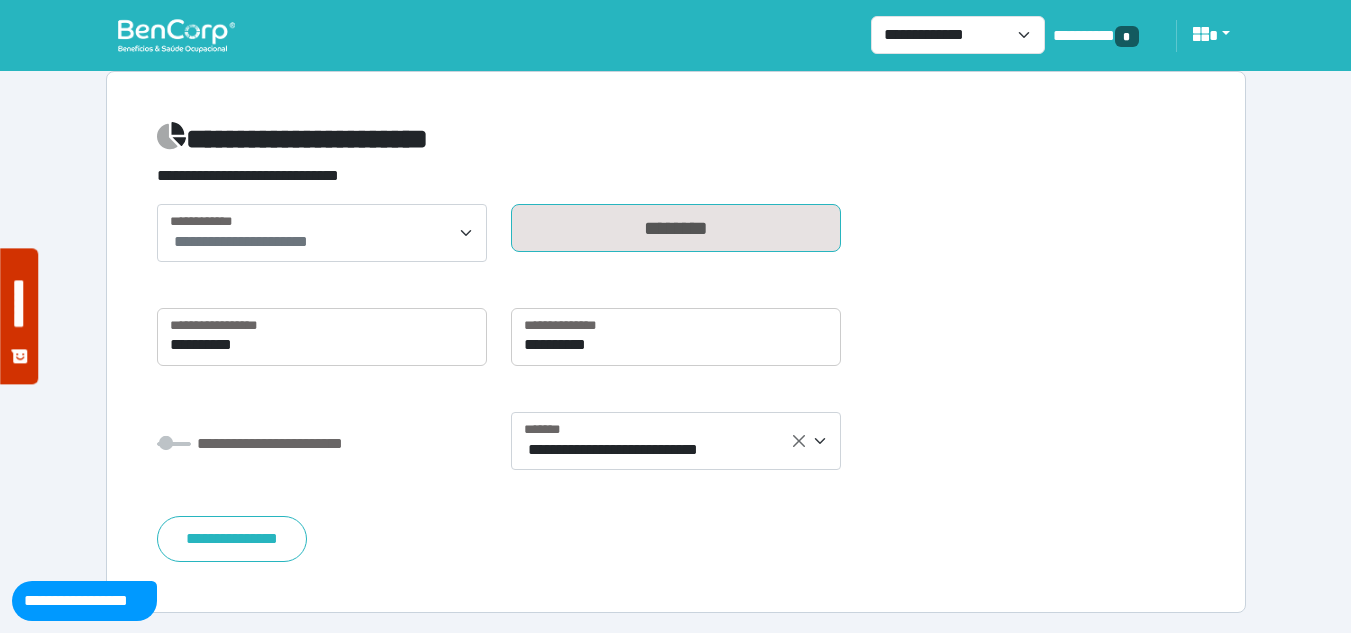 click on "********" at bounding box center (676, 228) 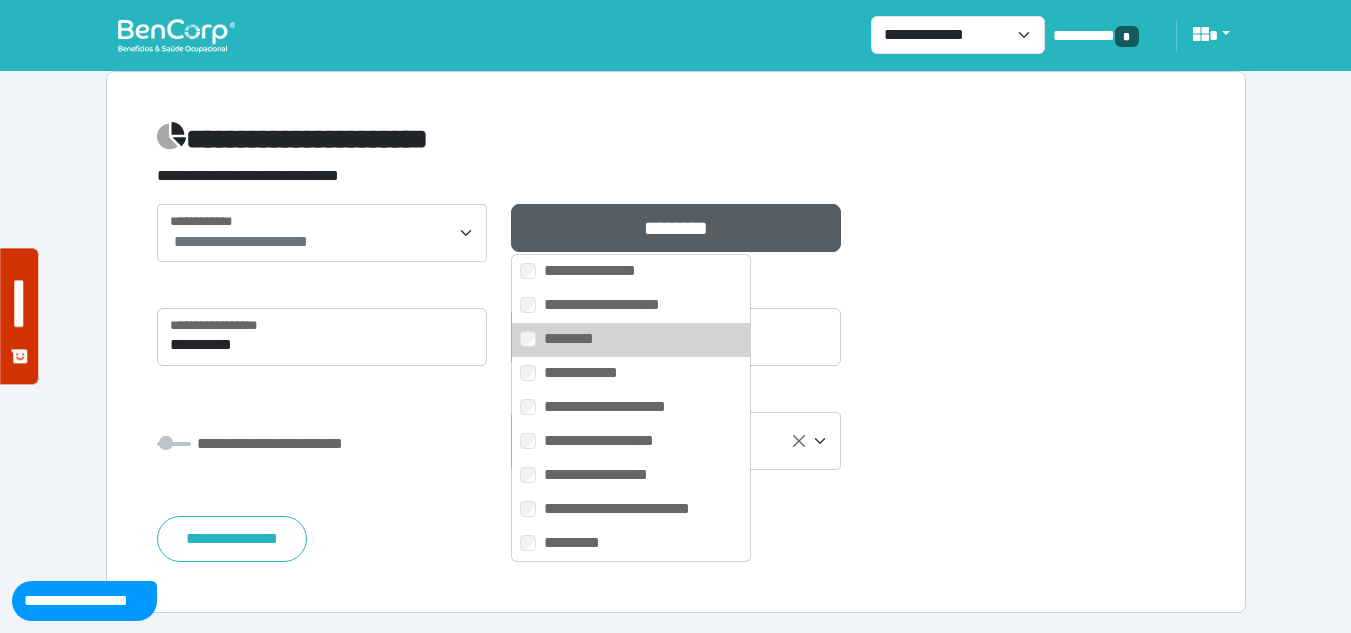 click on "**********" at bounding box center (676, 345) 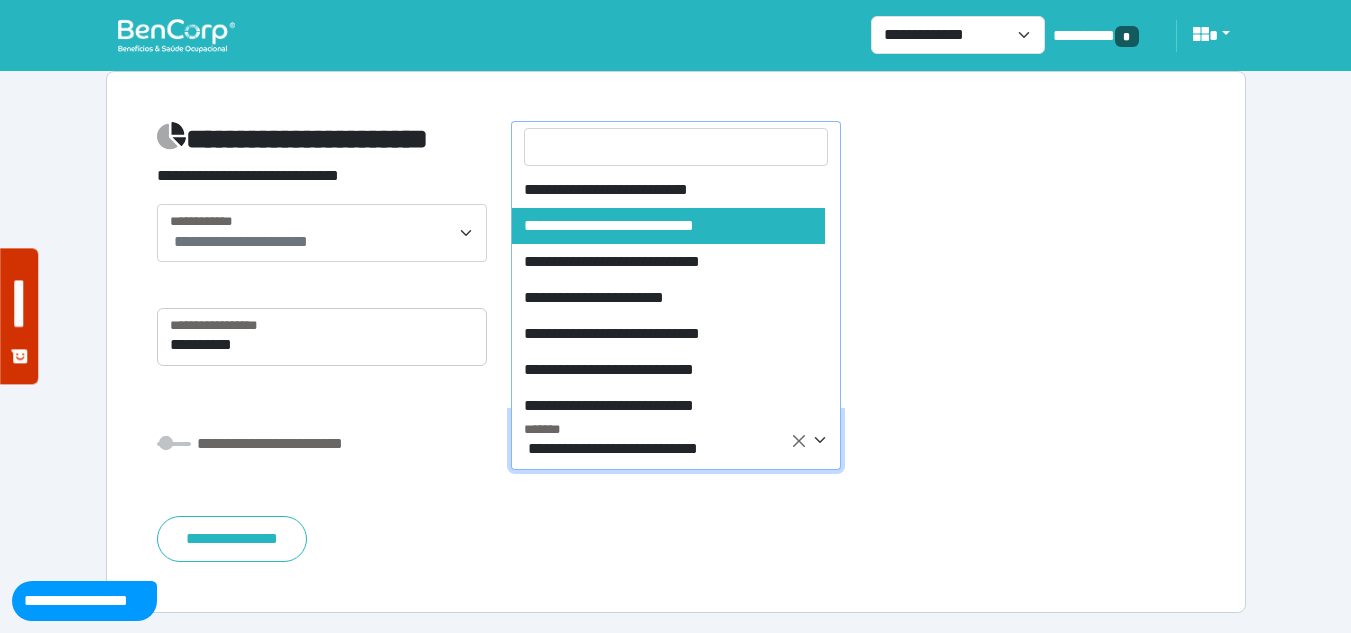 click on "**********" at bounding box center [678, 449] 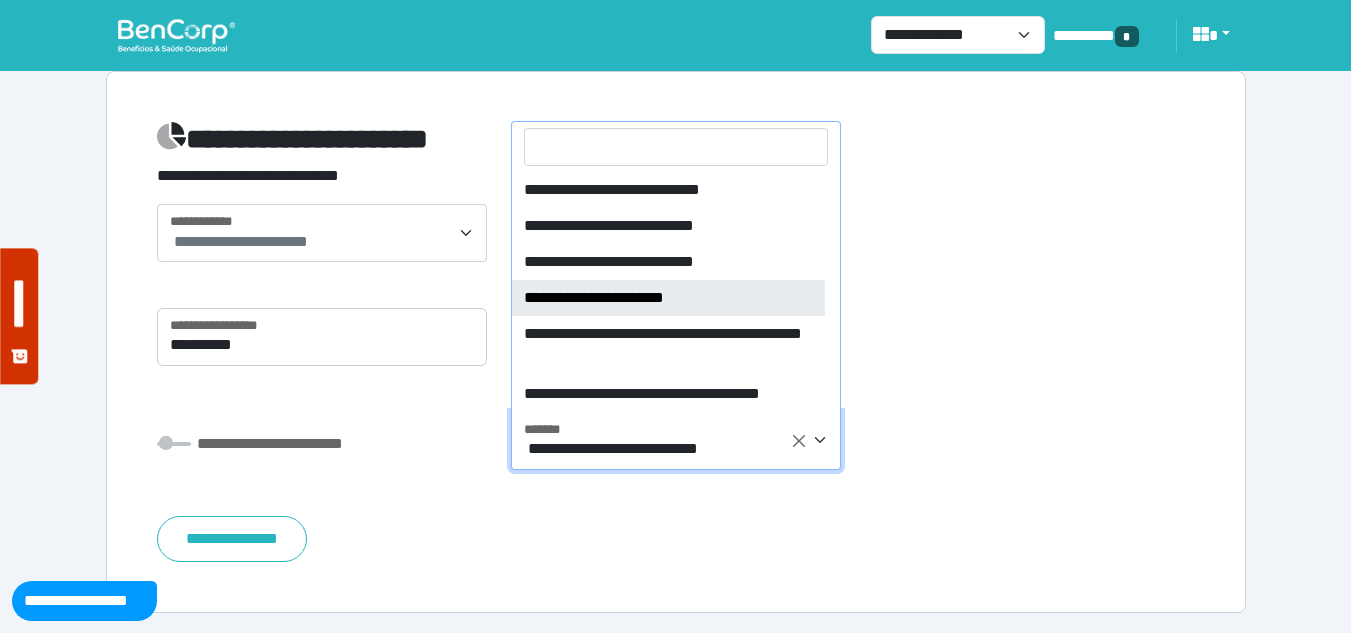 scroll, scrollTop: 0, scrollLeft: 0, axis: both 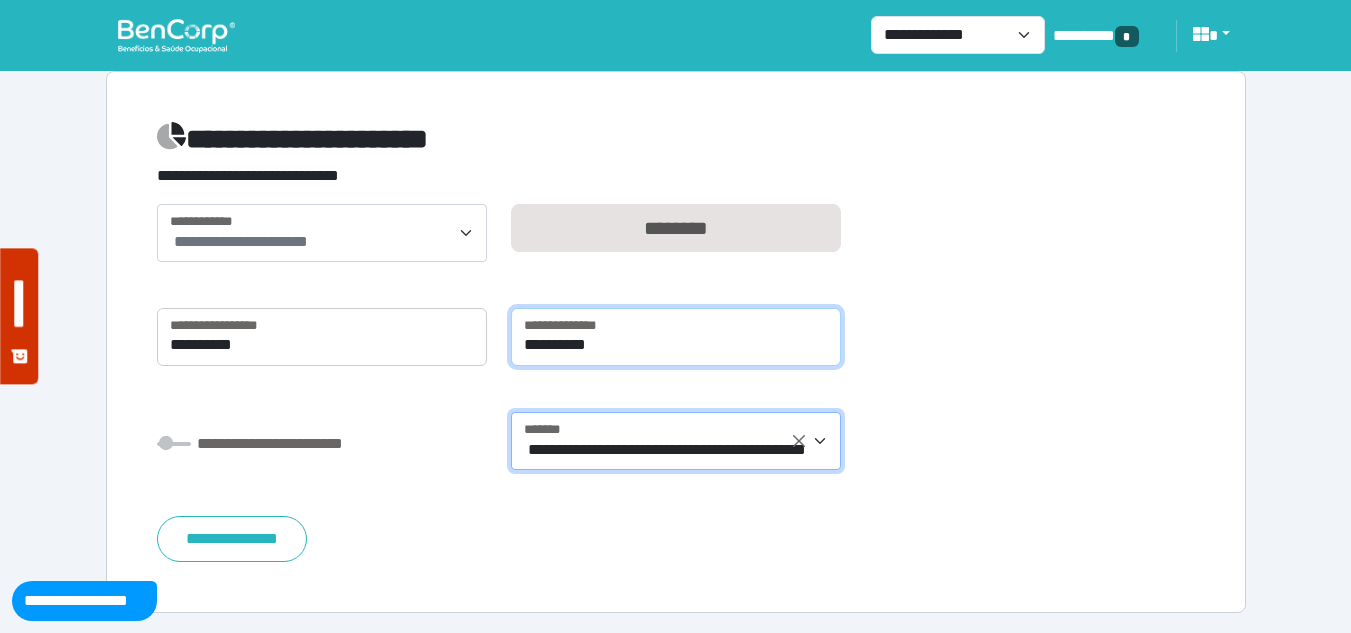 click on "**********" at bounding box center (676, 337) 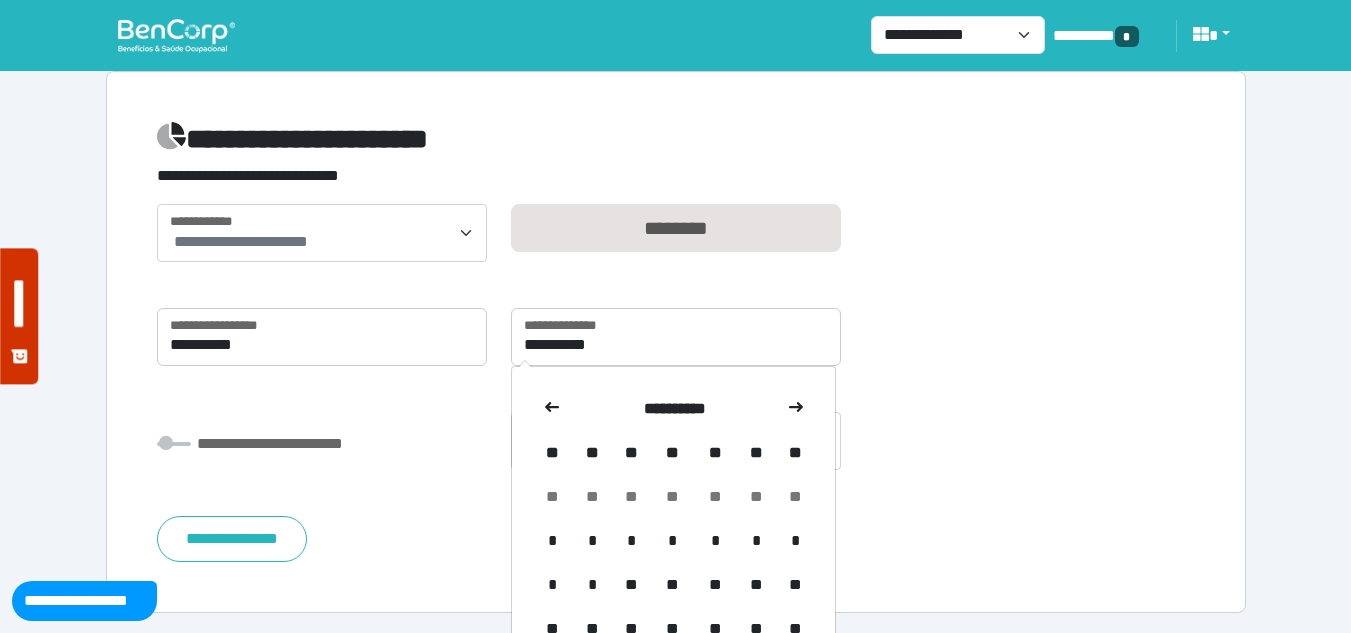 click on "**********" at bounding box center [676, 383] 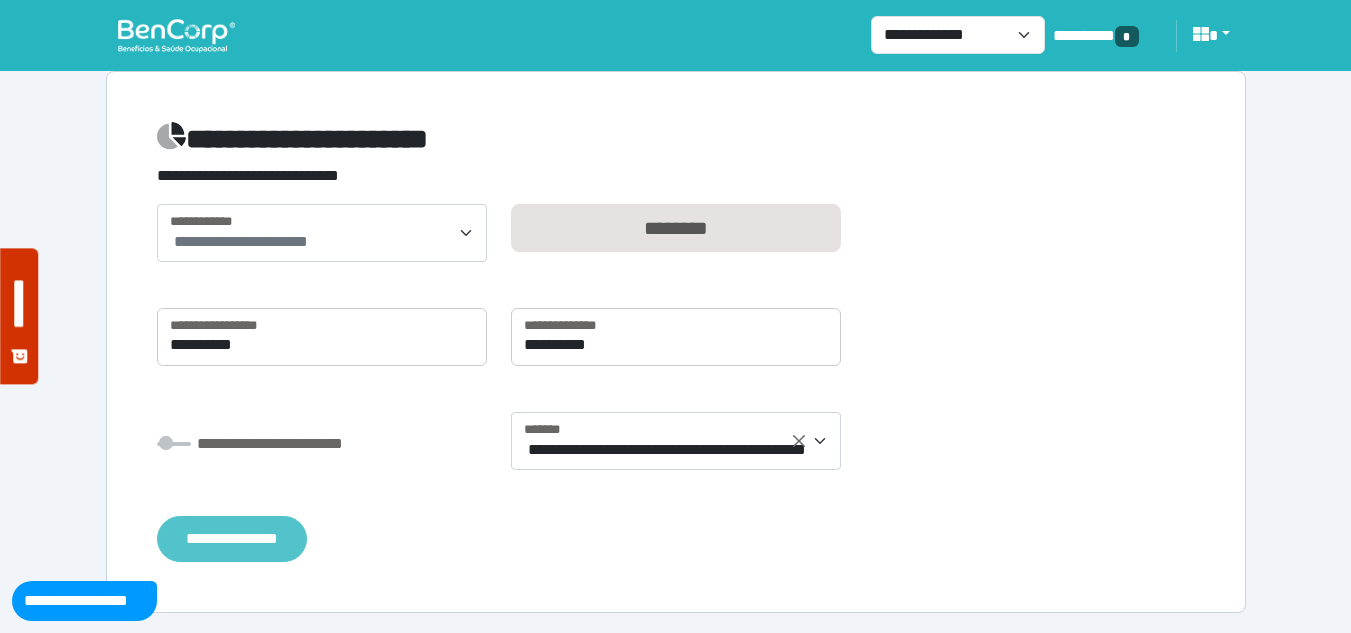 click on "**********" at bounding box center [232, 539] 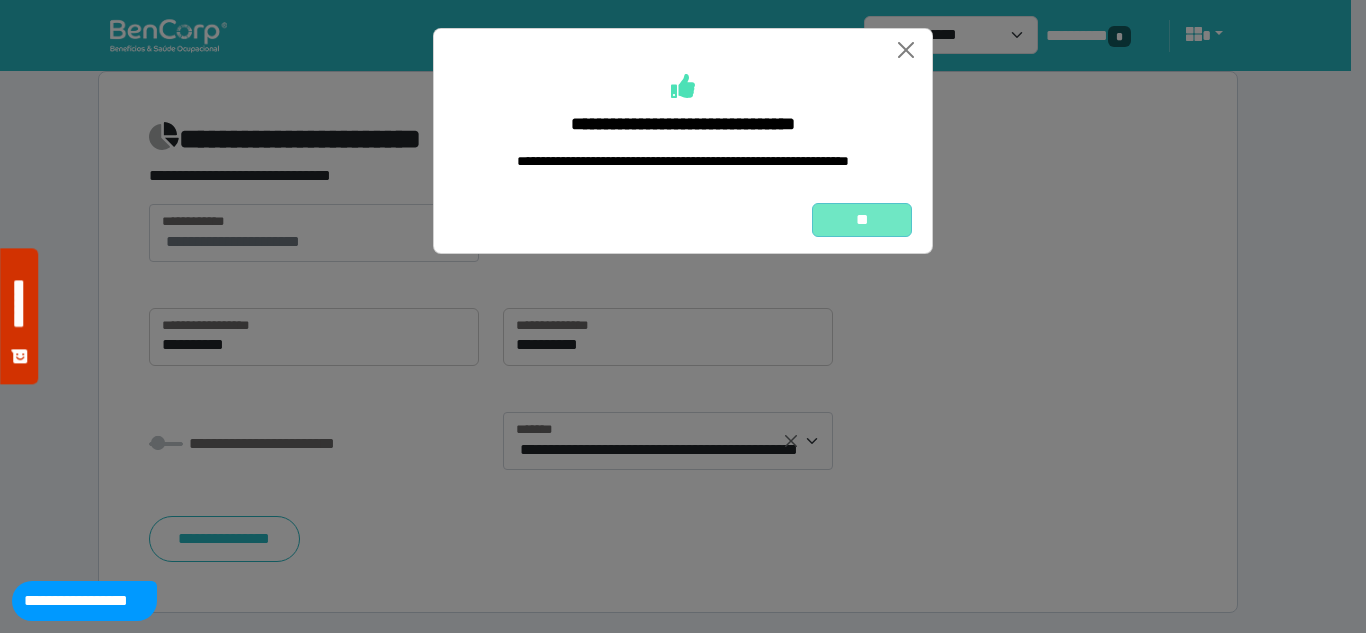 click on "**" at bounding box center (862, 220) 